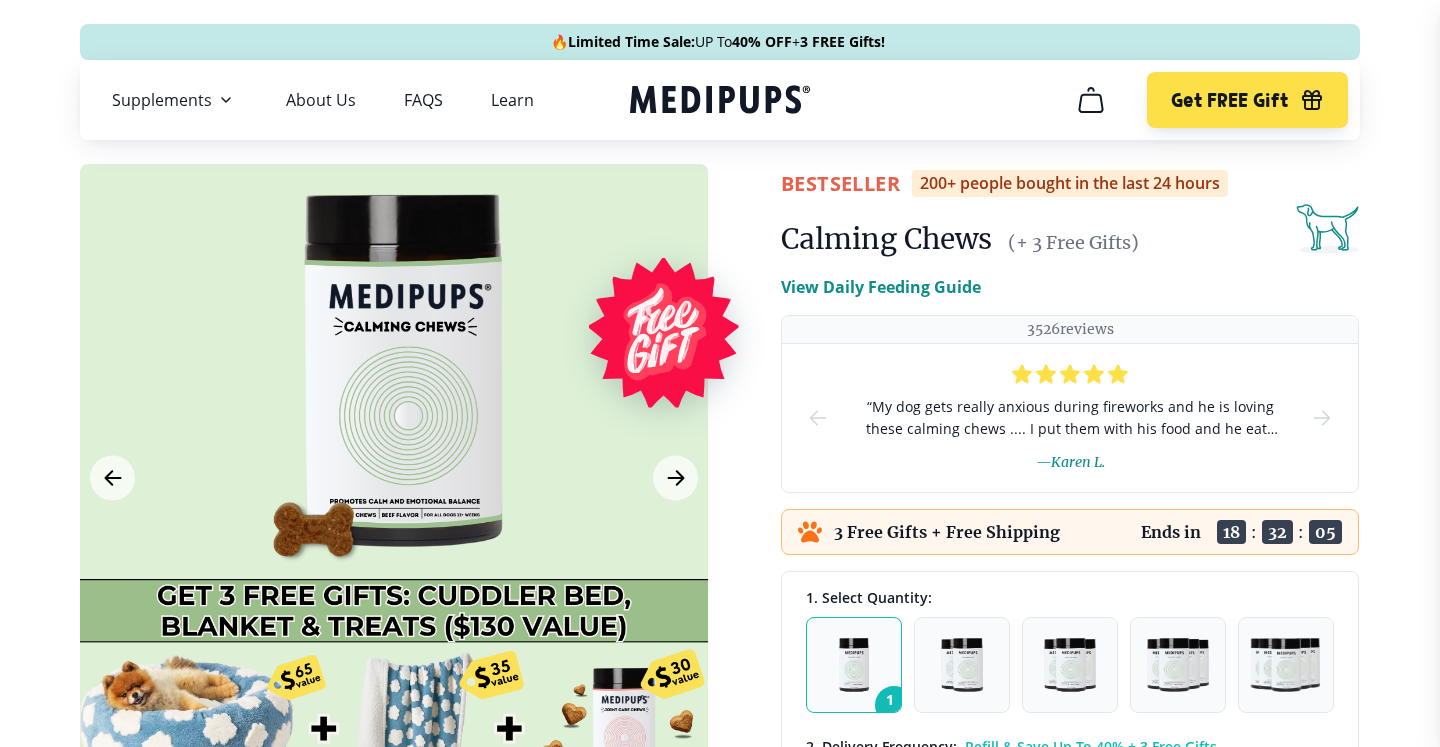 scroll, scrollTop: 0, scrollLeft: 0, axis: both 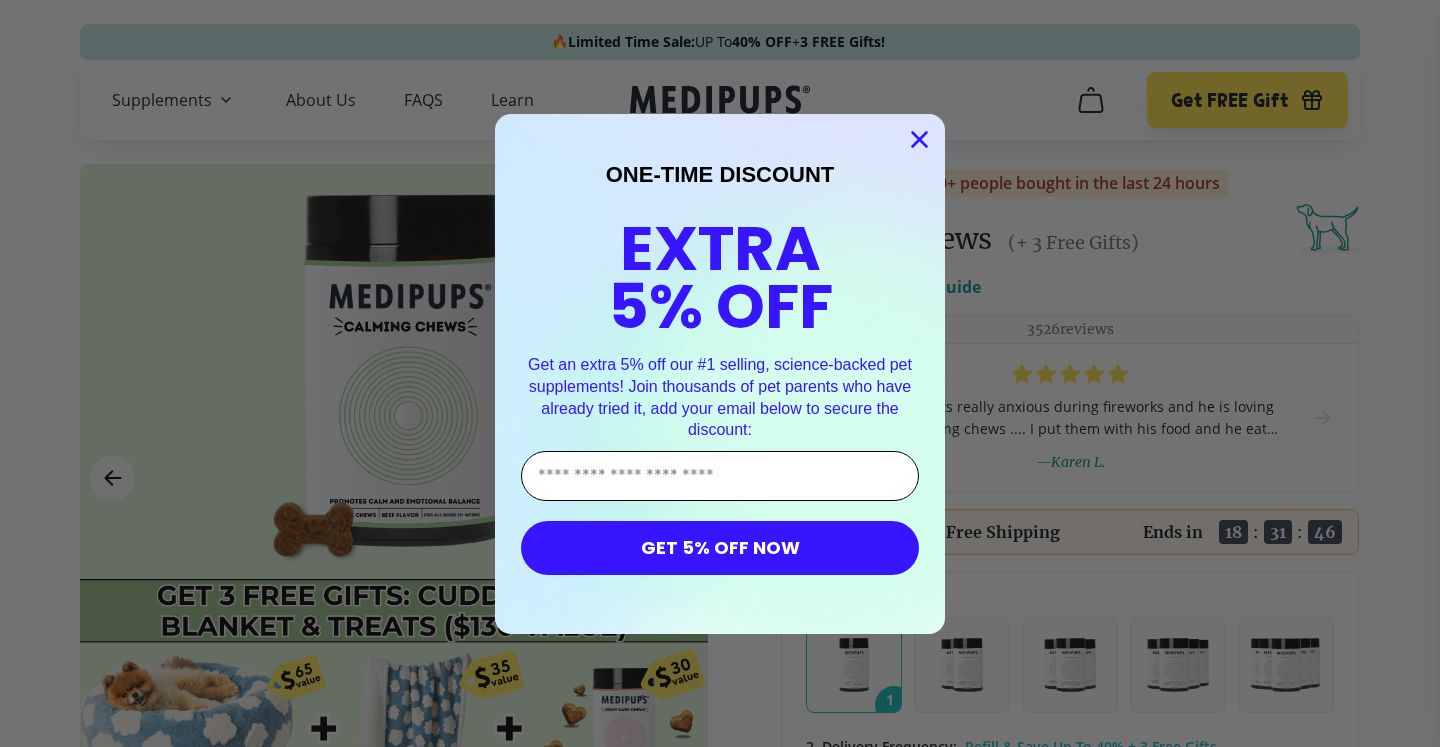click on "Enter Your Email Address" at bounding box center [720, 476] 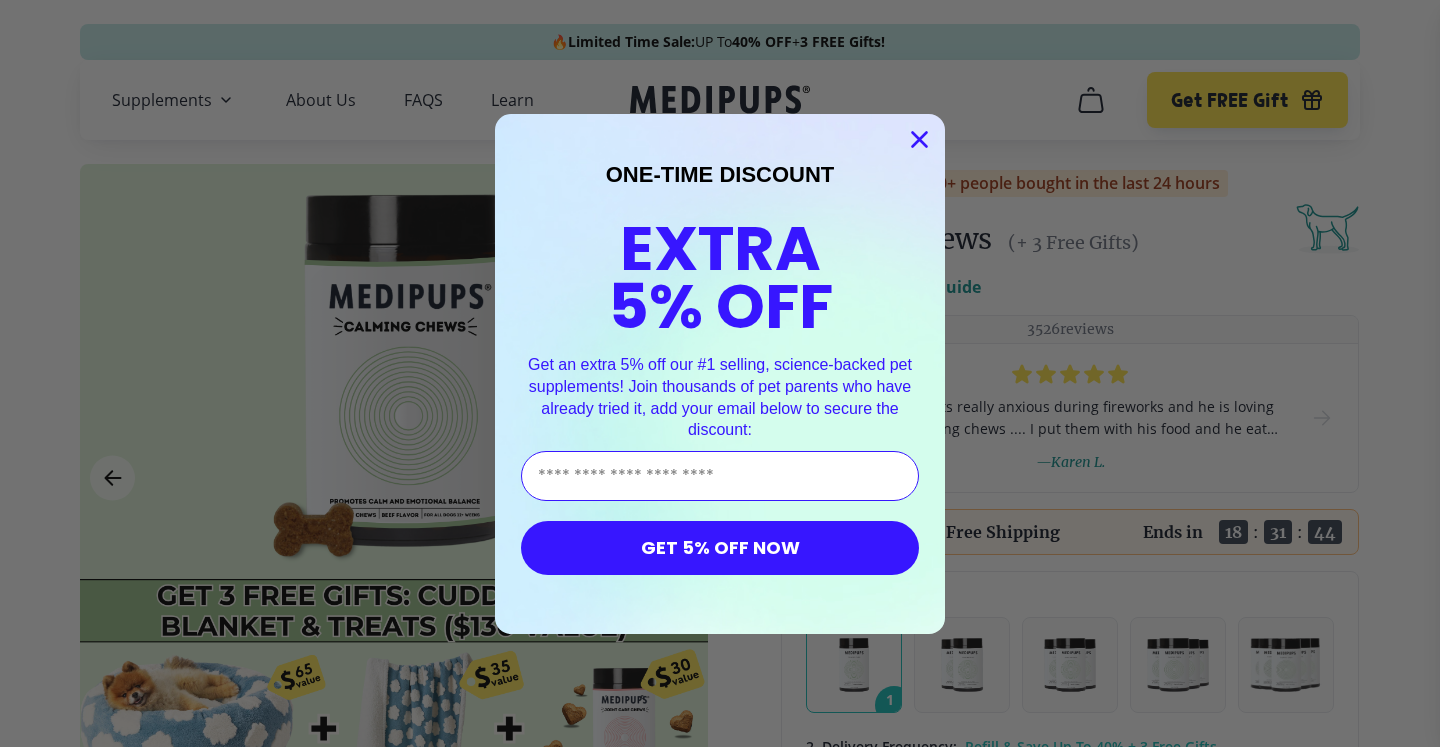 type on "**********" 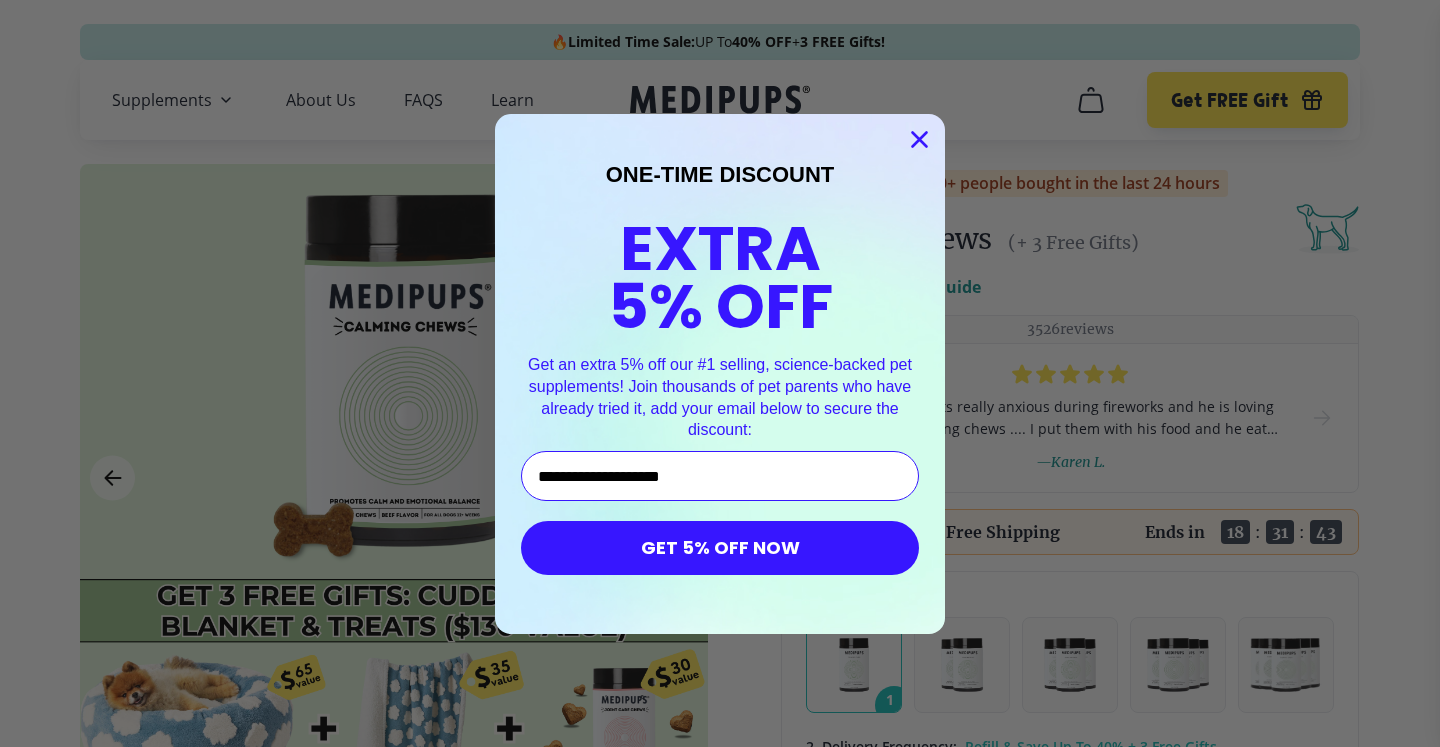 click on "GET 5% OFF NOW" at bounding box center (720, 548) 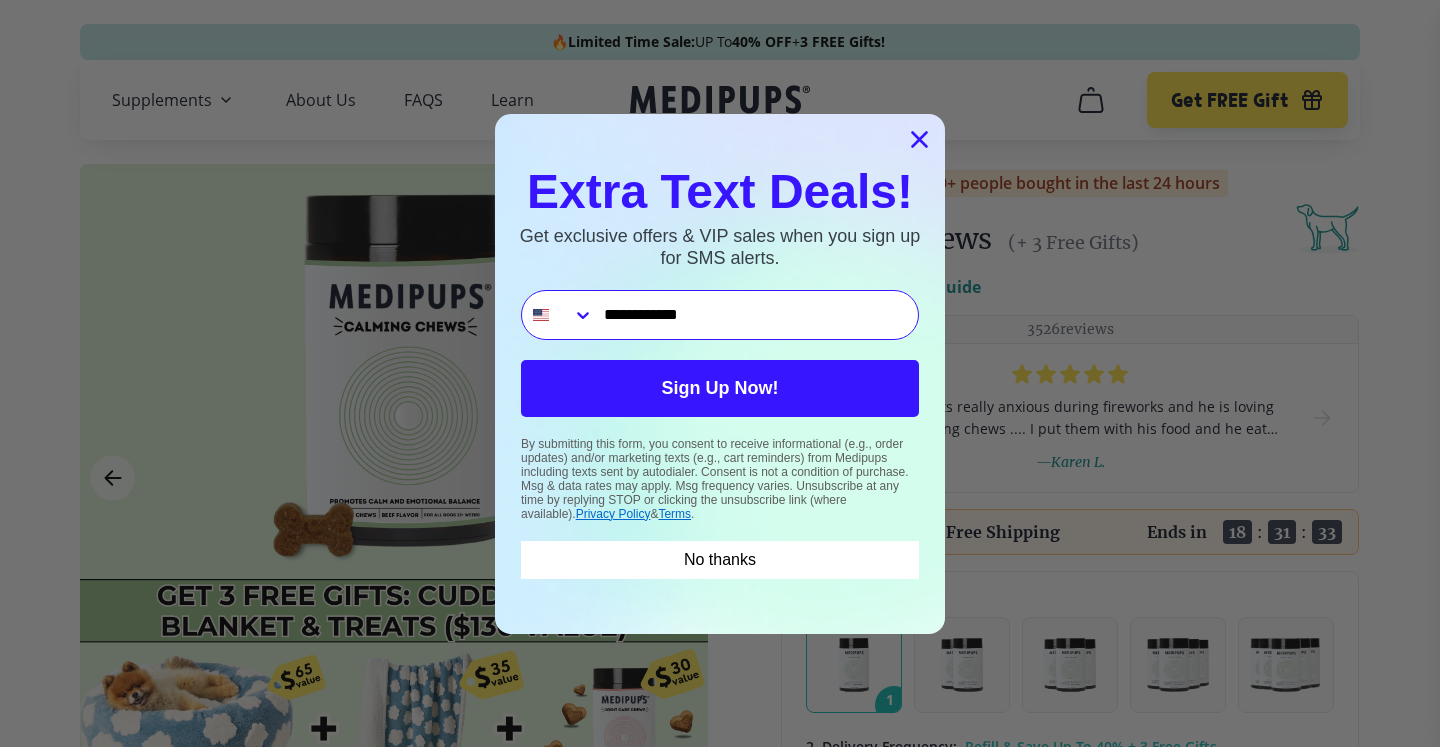 type on "**********" 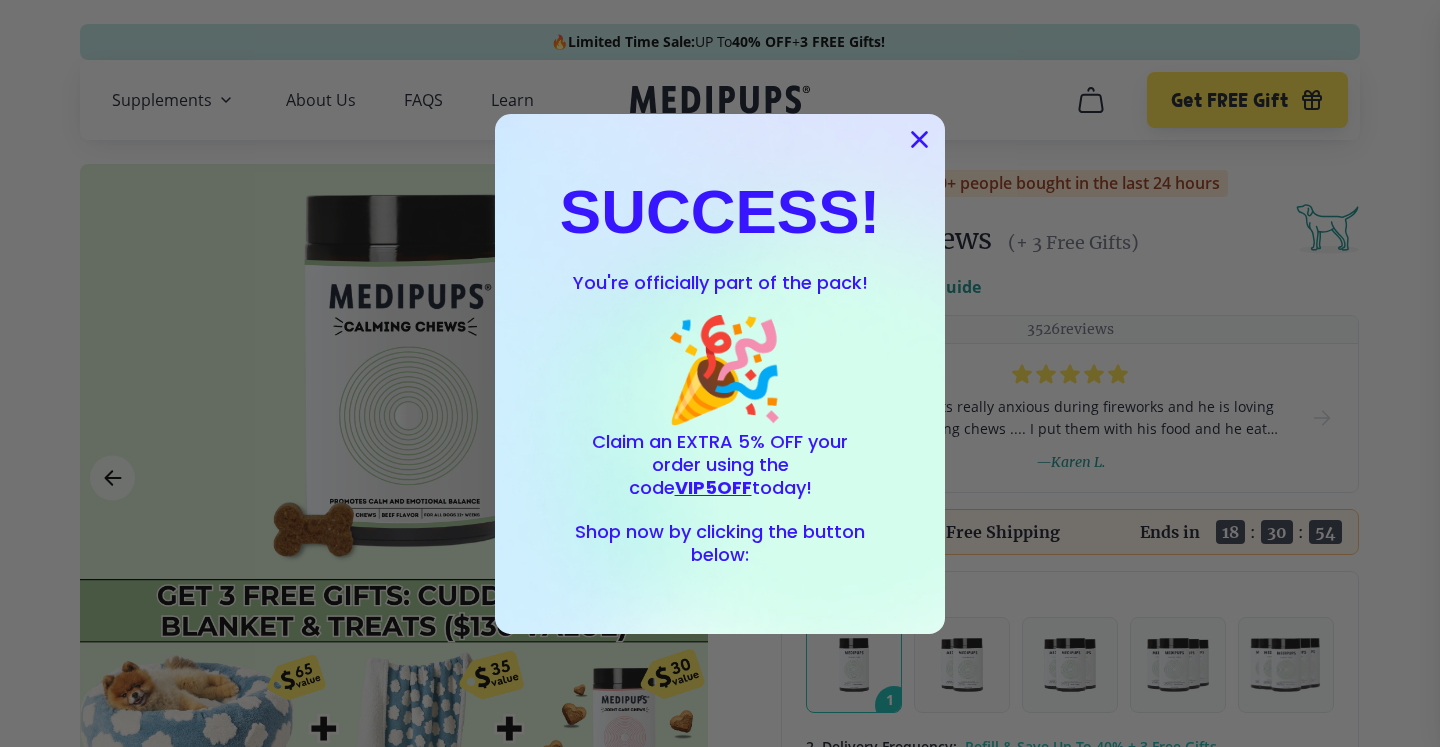 click 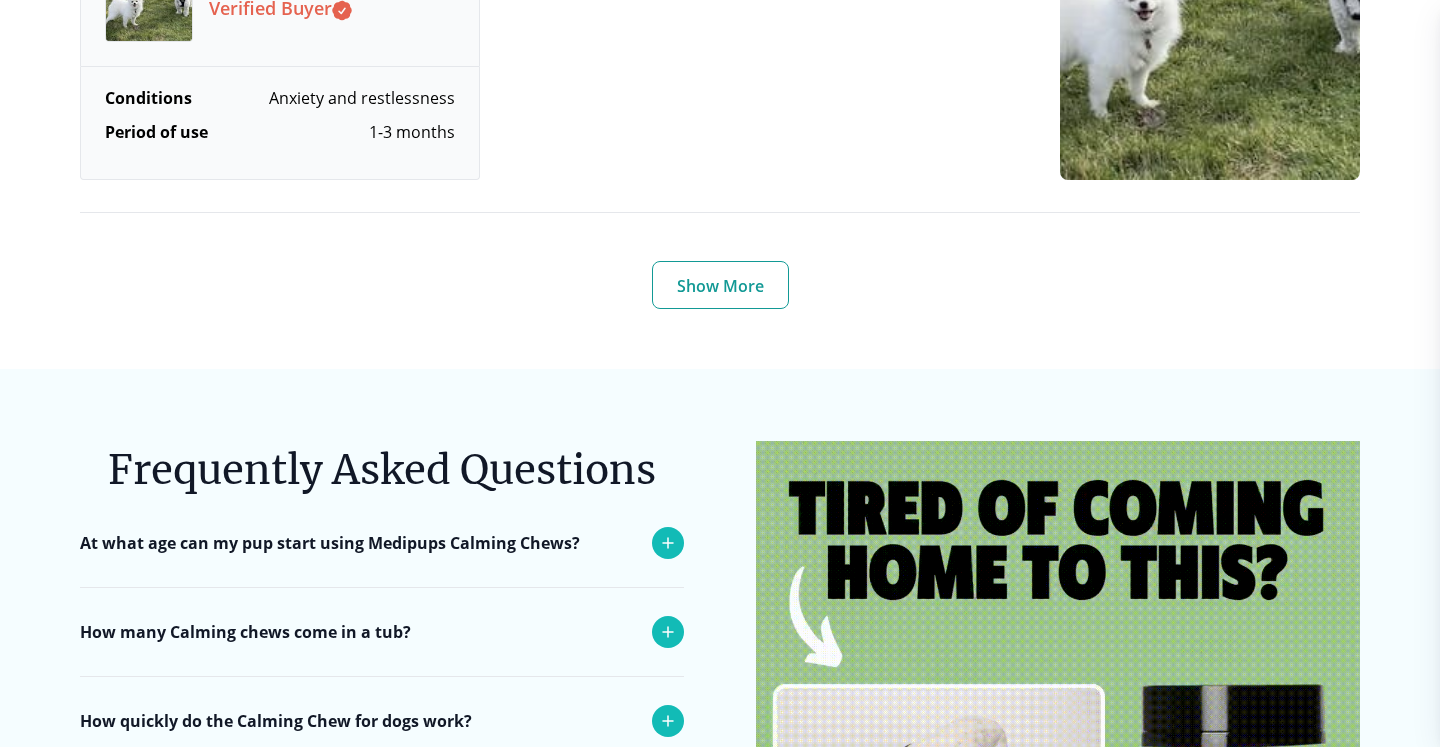 scroll, scrollTop: 7431, scrollLeft: 0, axis: vertical 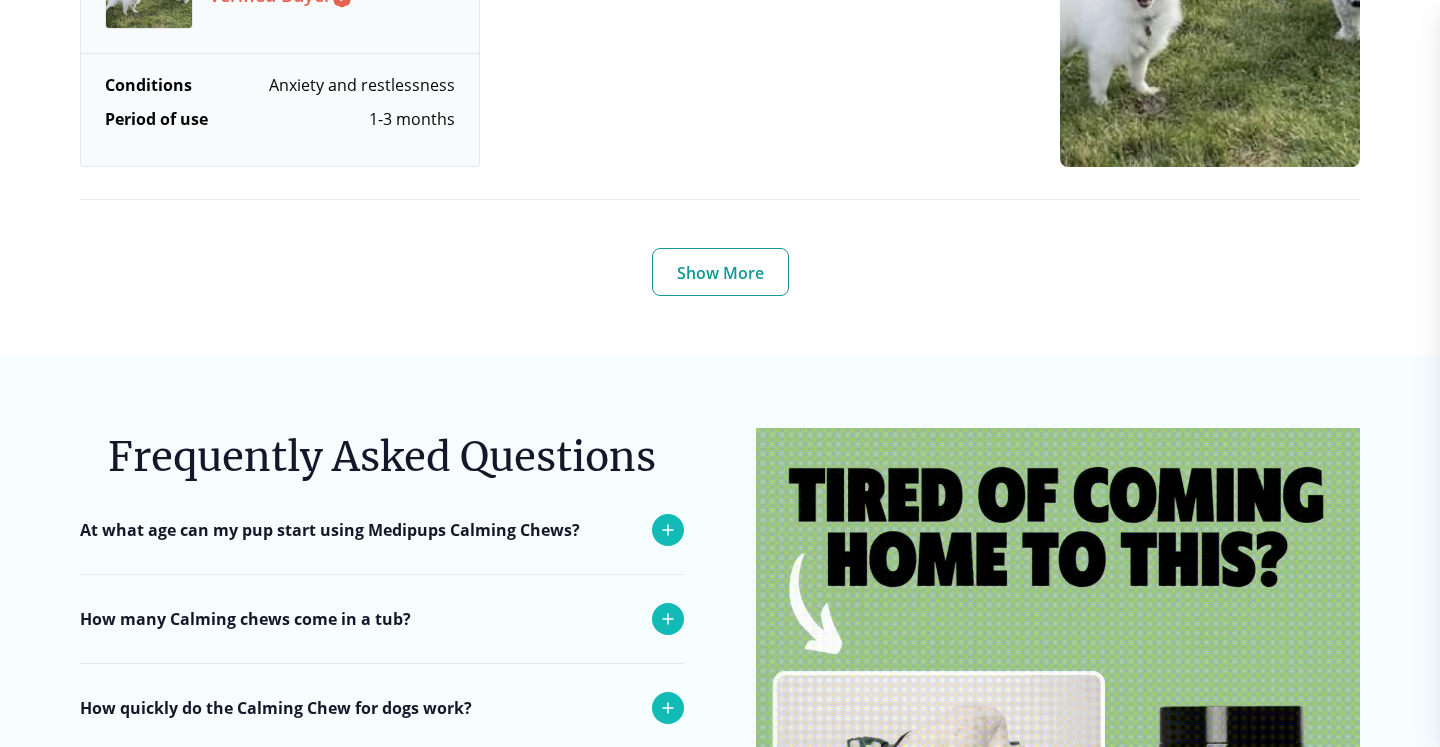 click 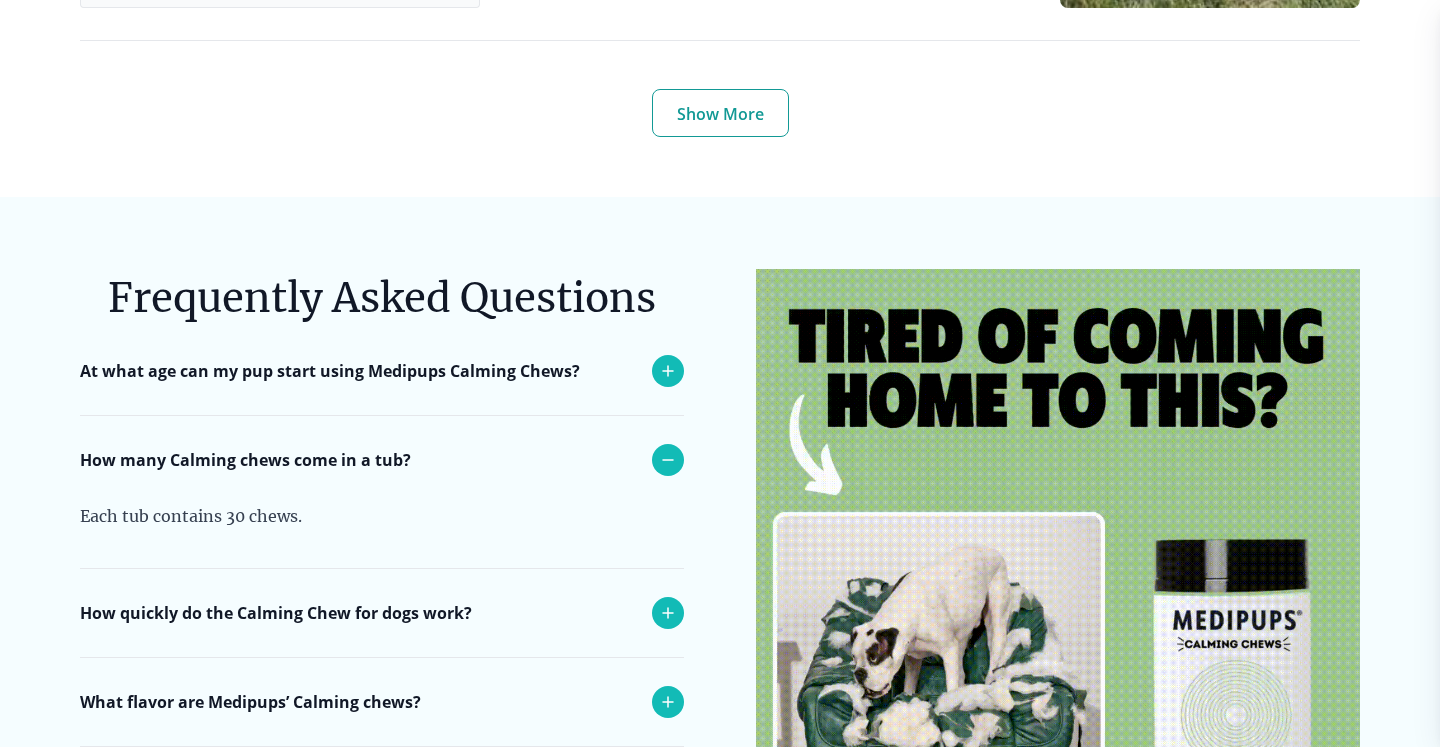 scroll, scrollTop: 7595, scrollLeft: 0, axis: vertical 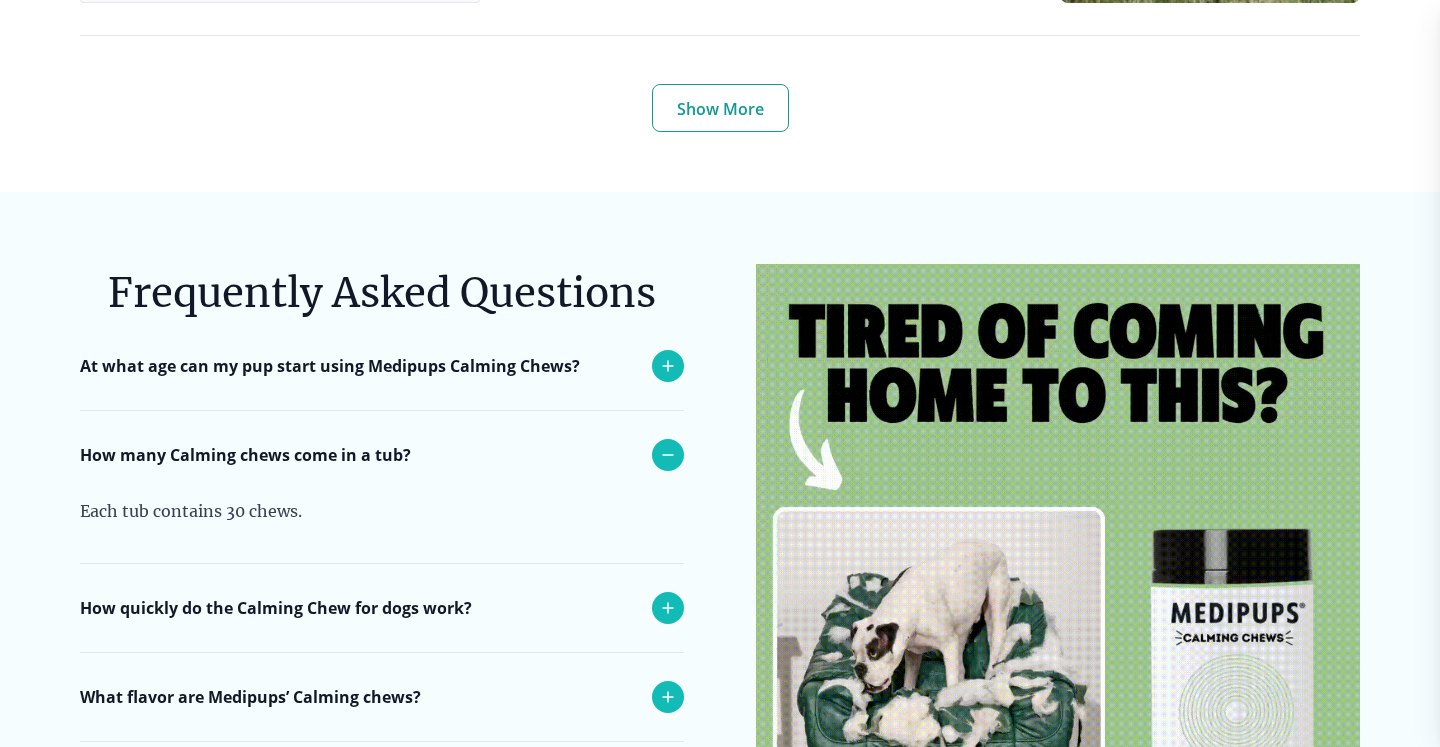 click 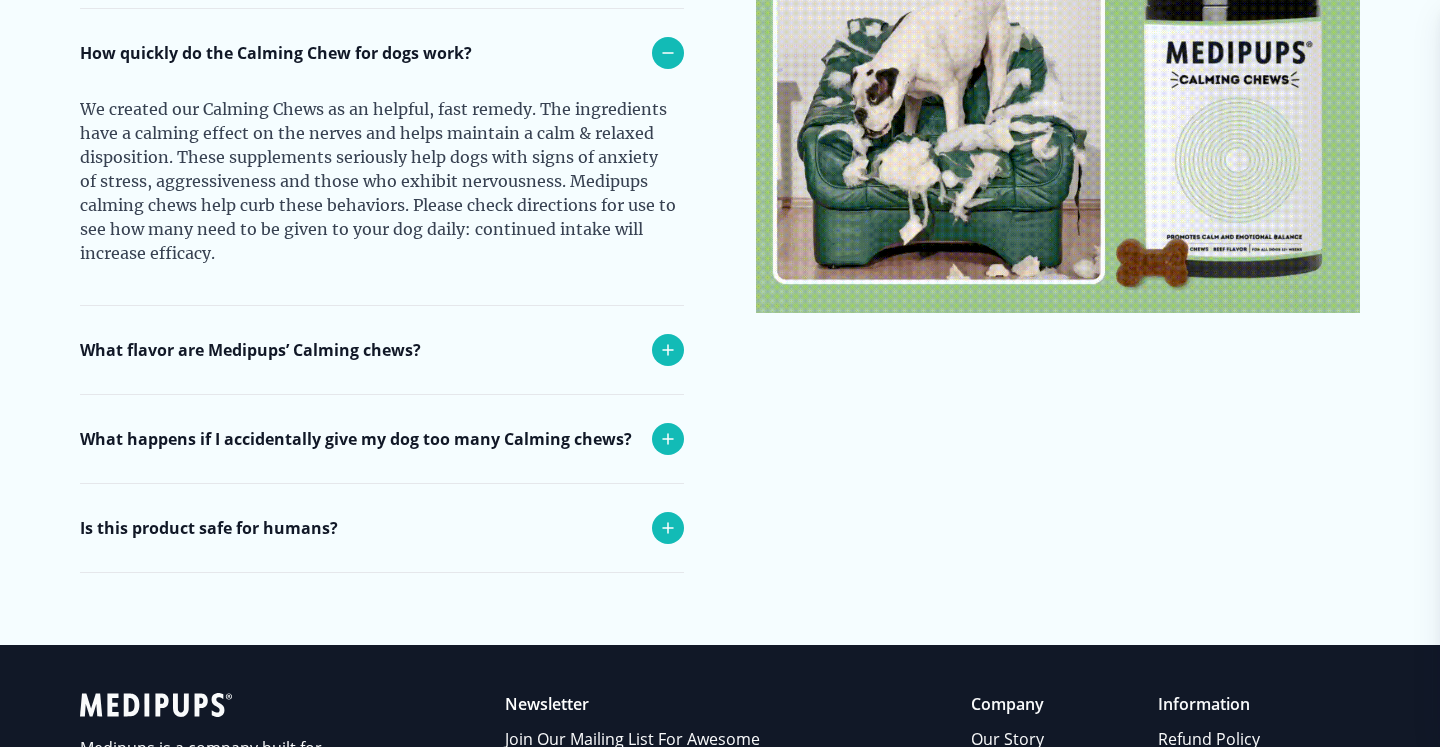 scroll, scrollTop: 8148, scrollLeft: 0, axis: vertical 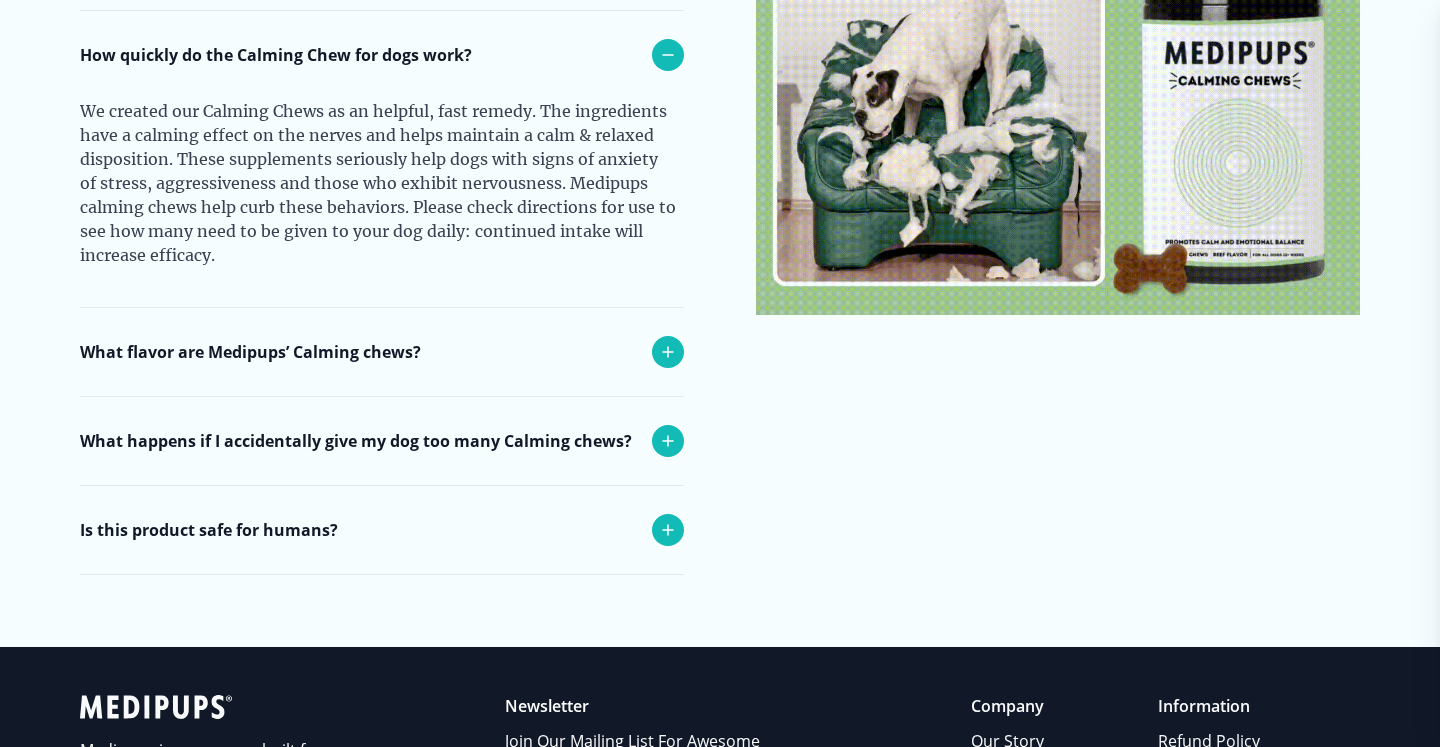 click 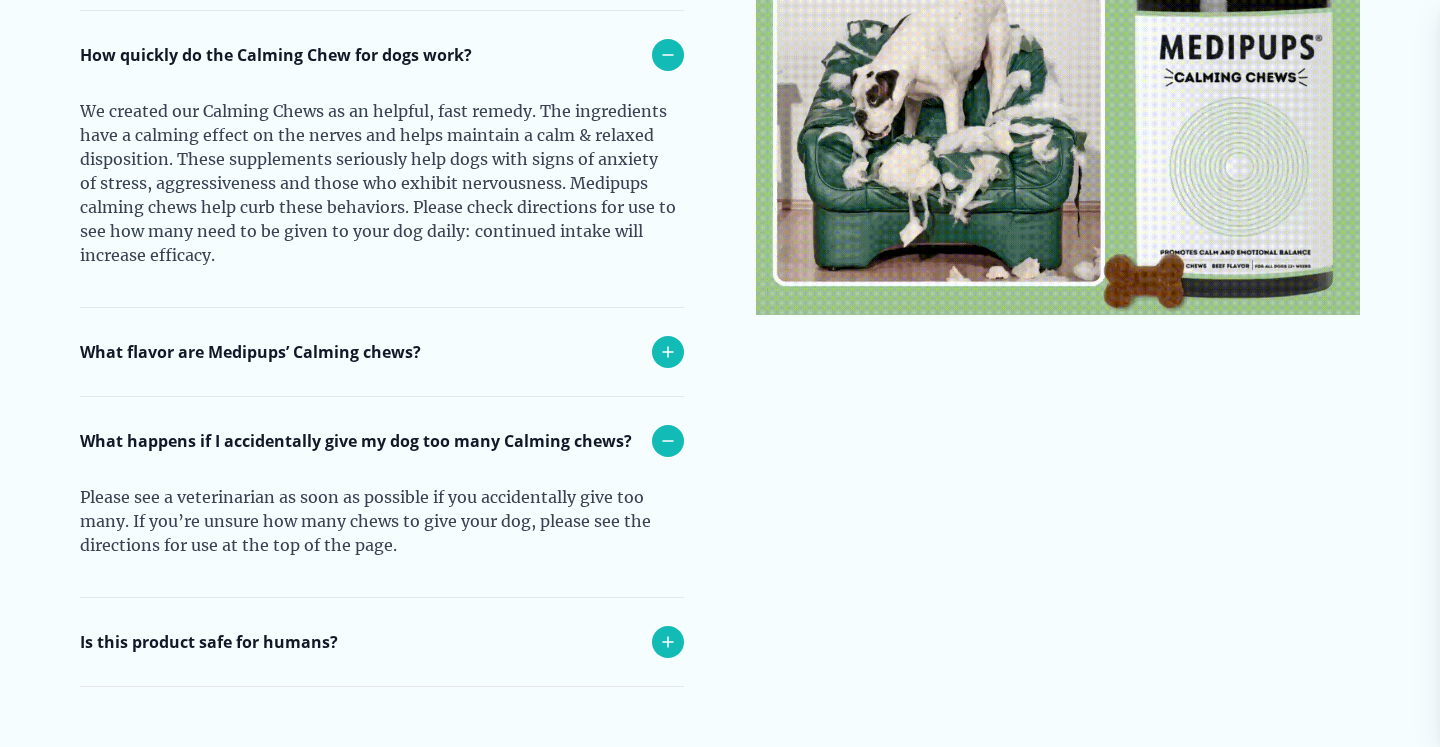 click 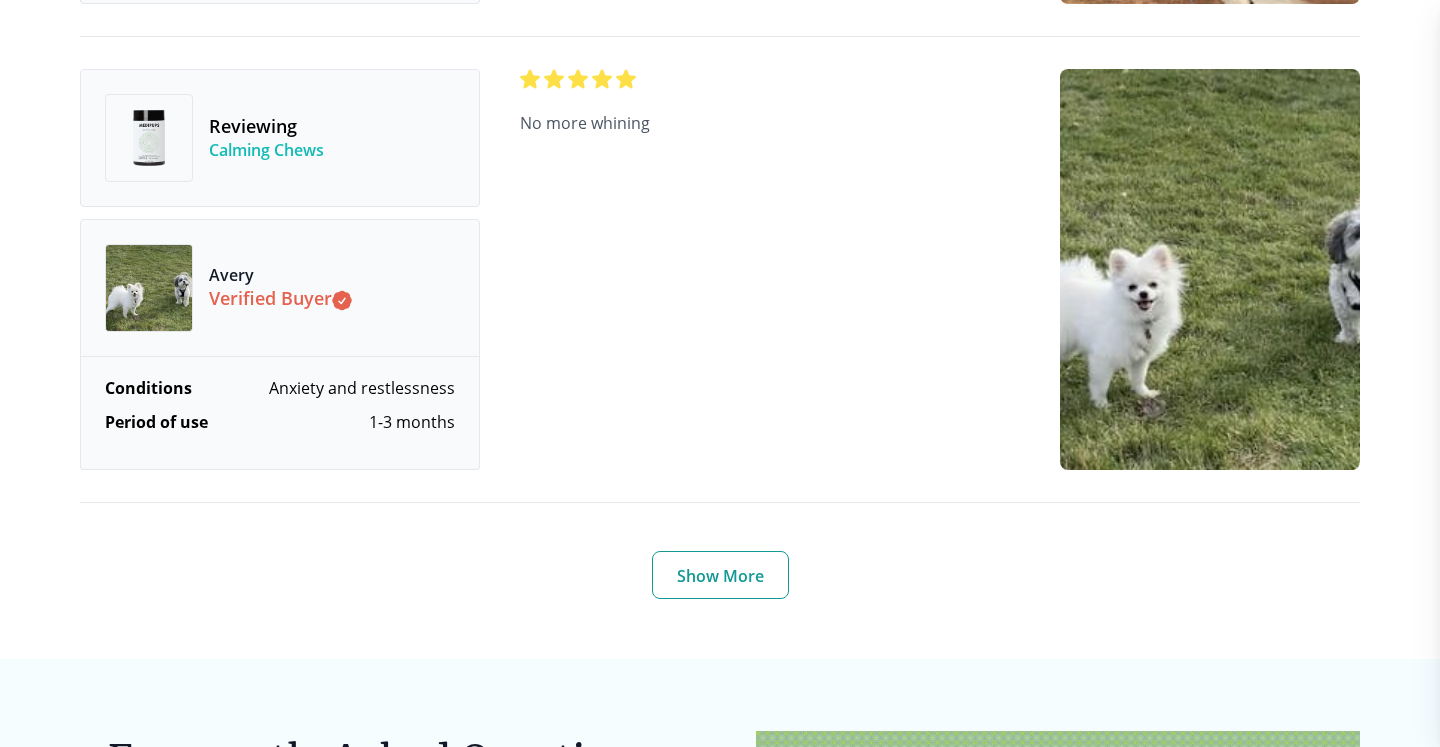 scroll, scrollTop: 7132, scrollLeft: 0, axis: vertical 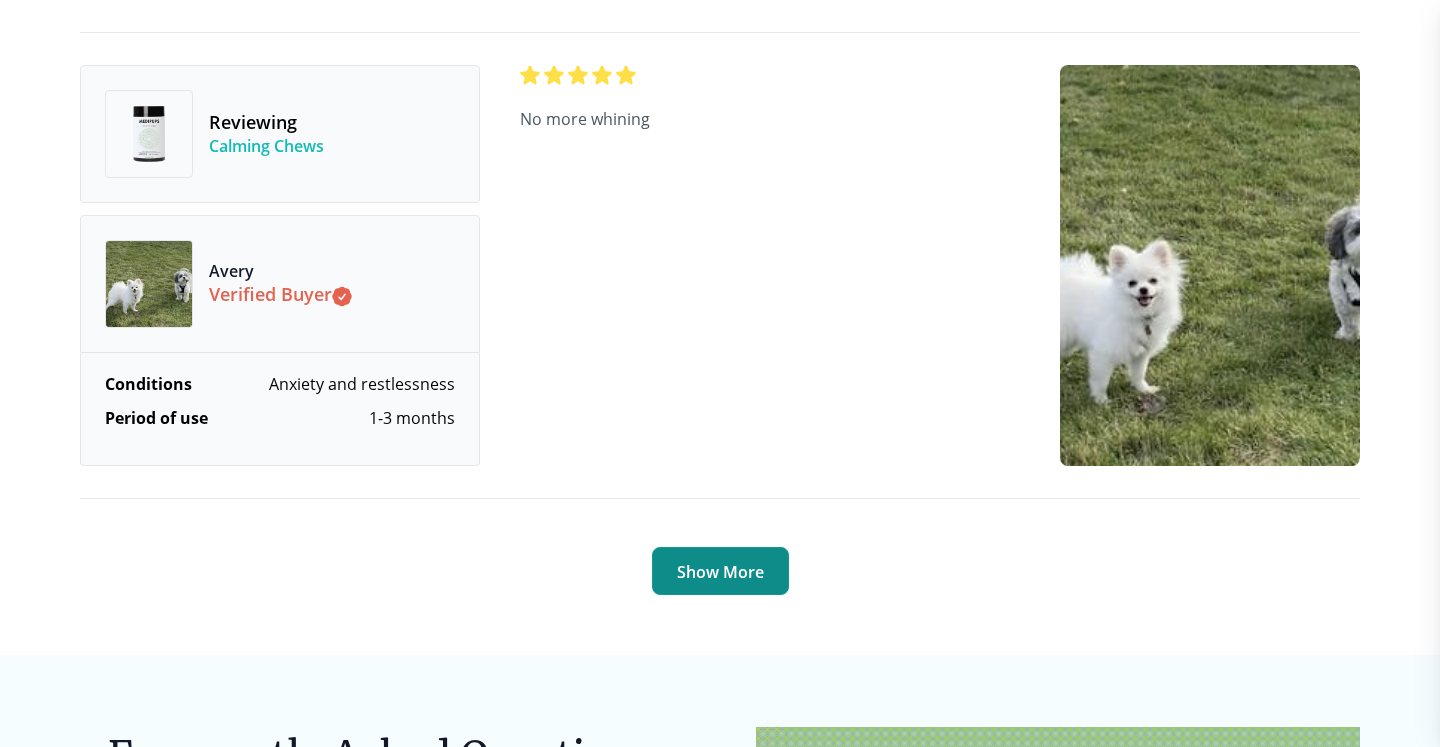 click on "Show More" at bounding box center (720, 571) 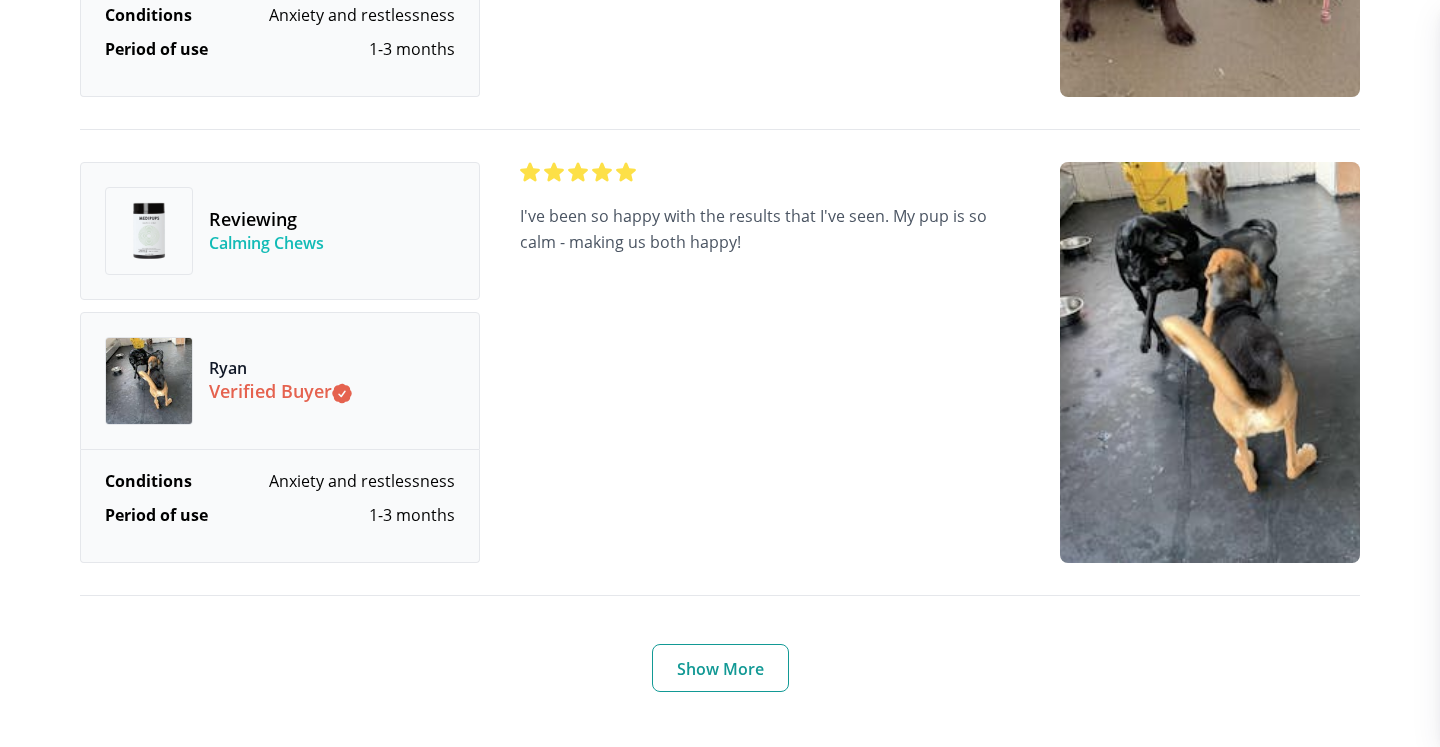 scroll, scrollTop: 10334, scrollLeft: 0, axis: vertical 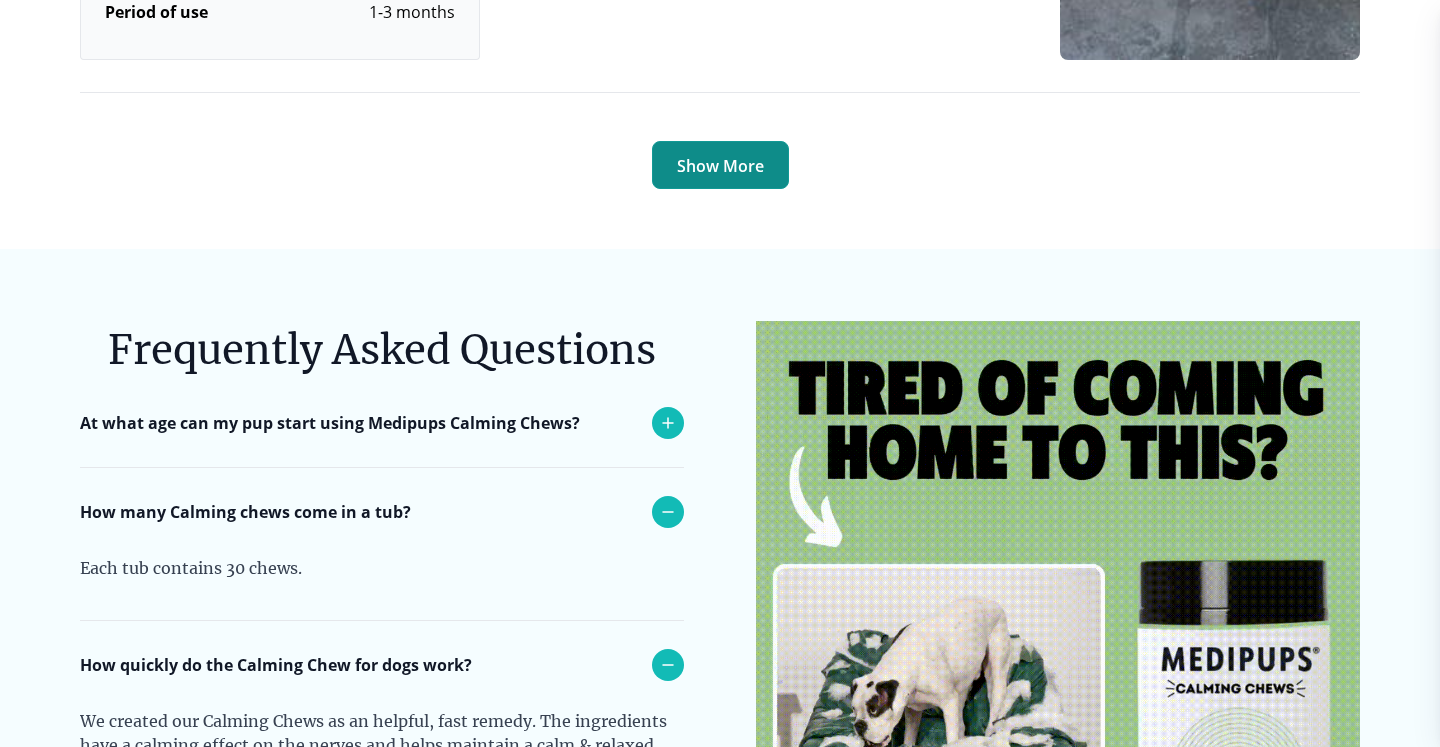 click on "Show More" at bounding box center [720, 165] 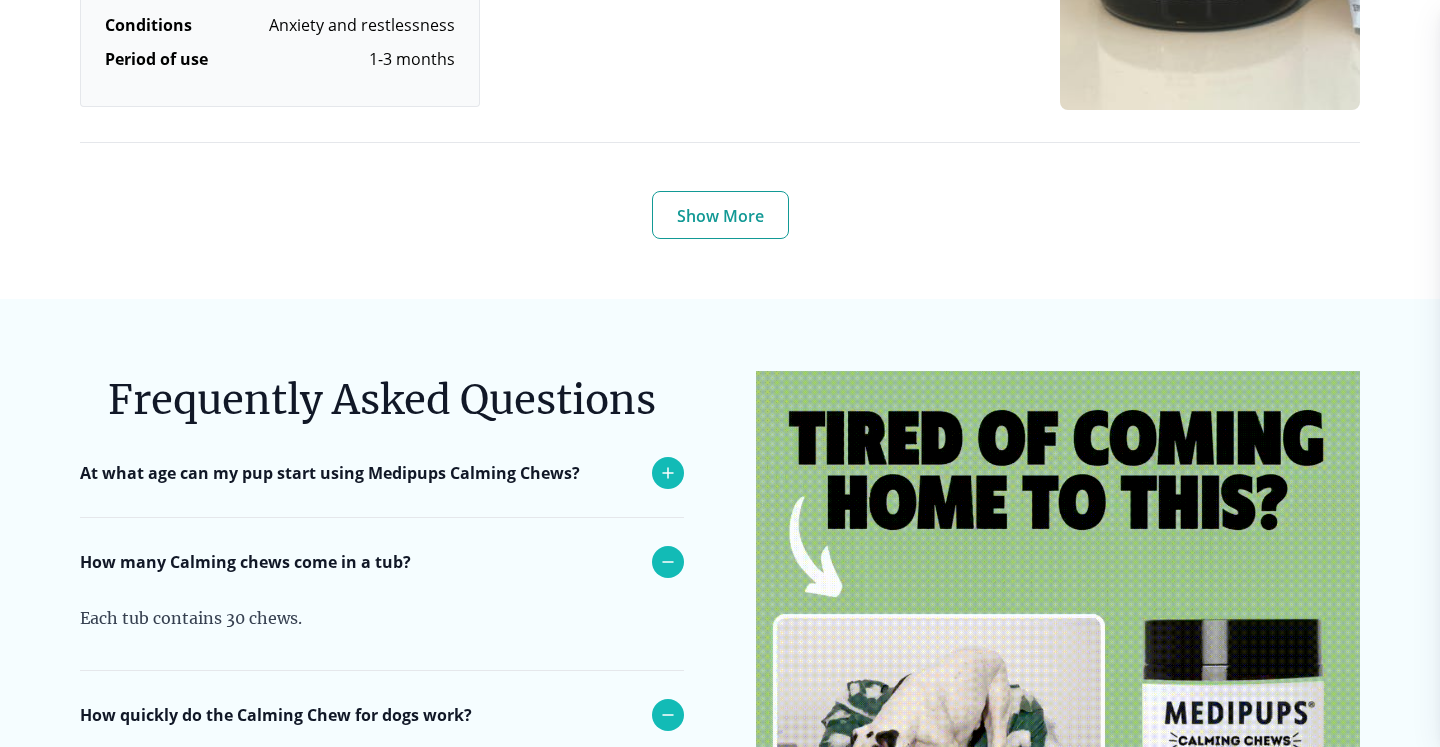 scroll, scrollTop: 13087, scrollLeft: 0, axis: vertical 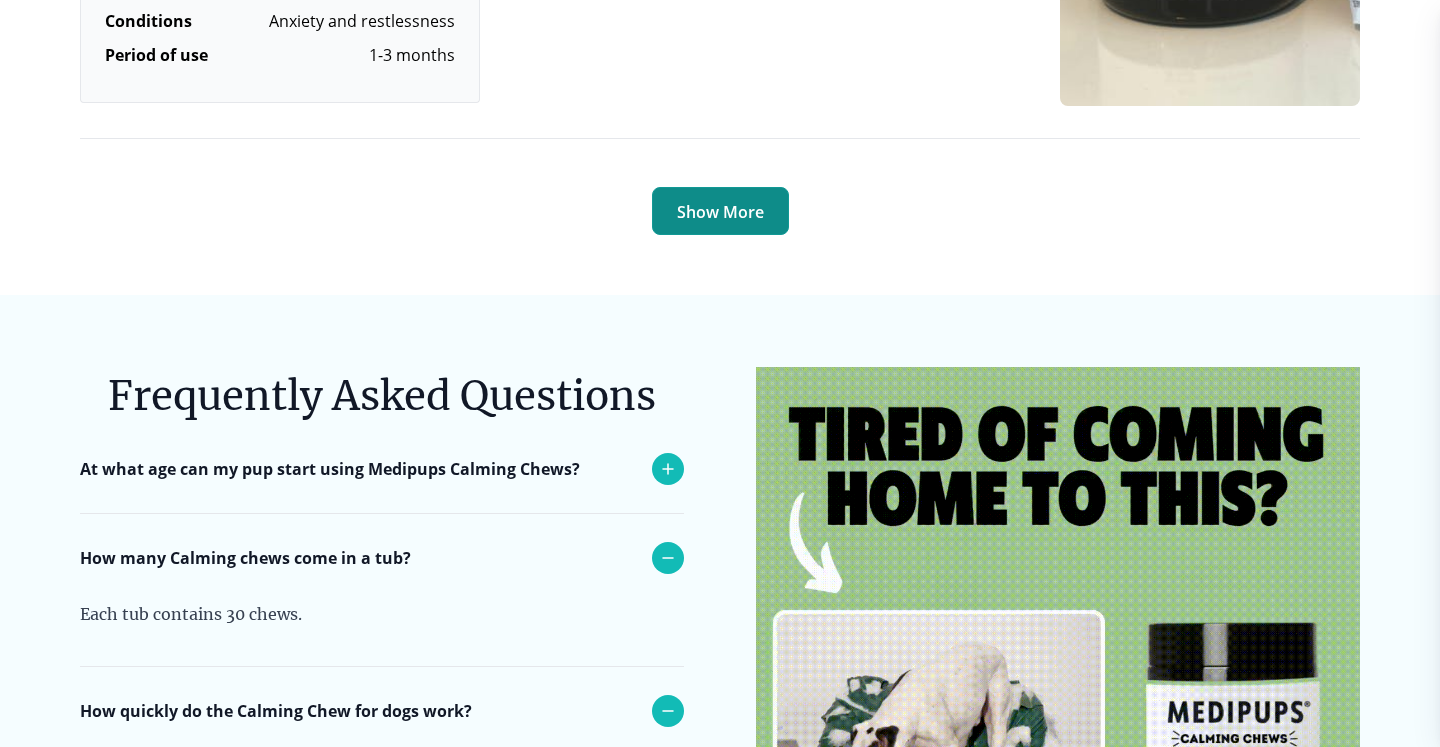 click on "Show More" at bounding box center [720, 211] 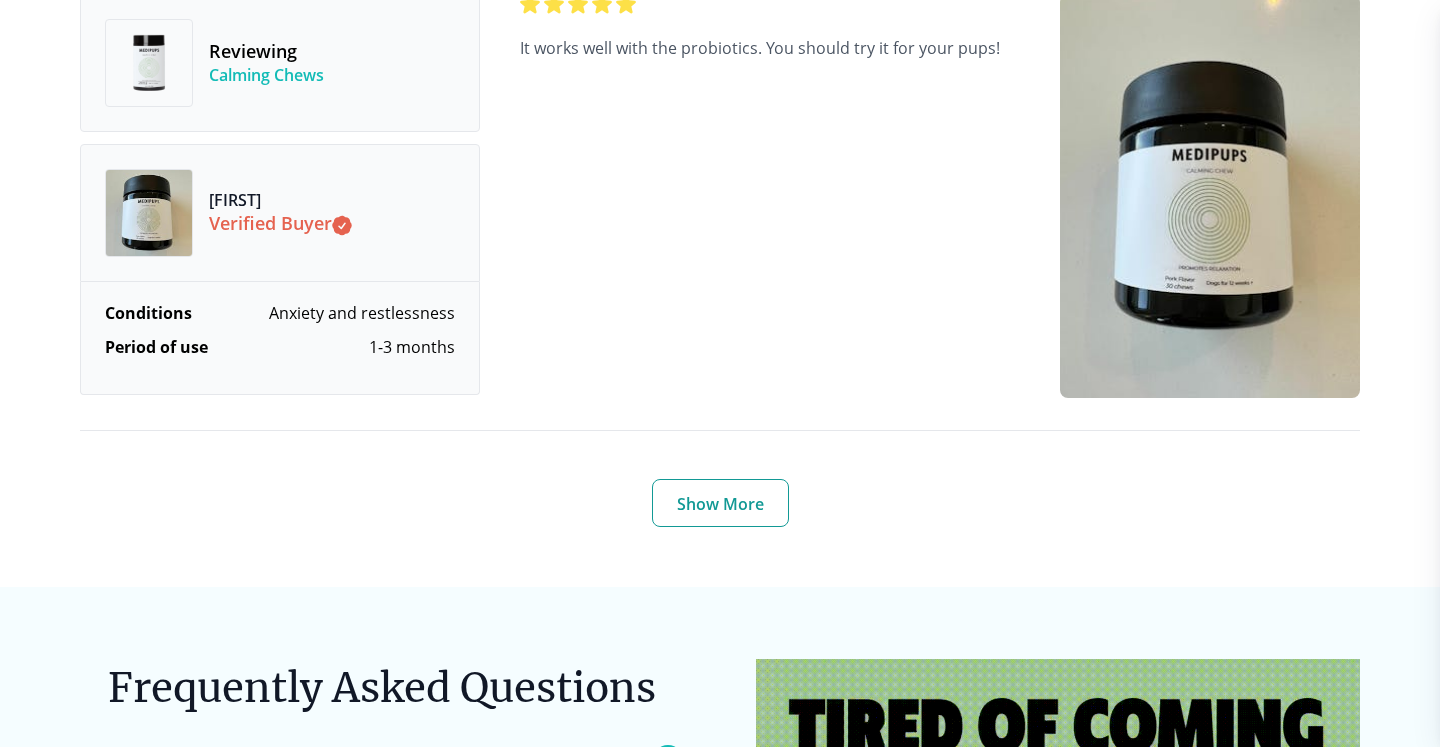 scroll, scrollTop: 15603, scrollLeft: 0, axis: vertical 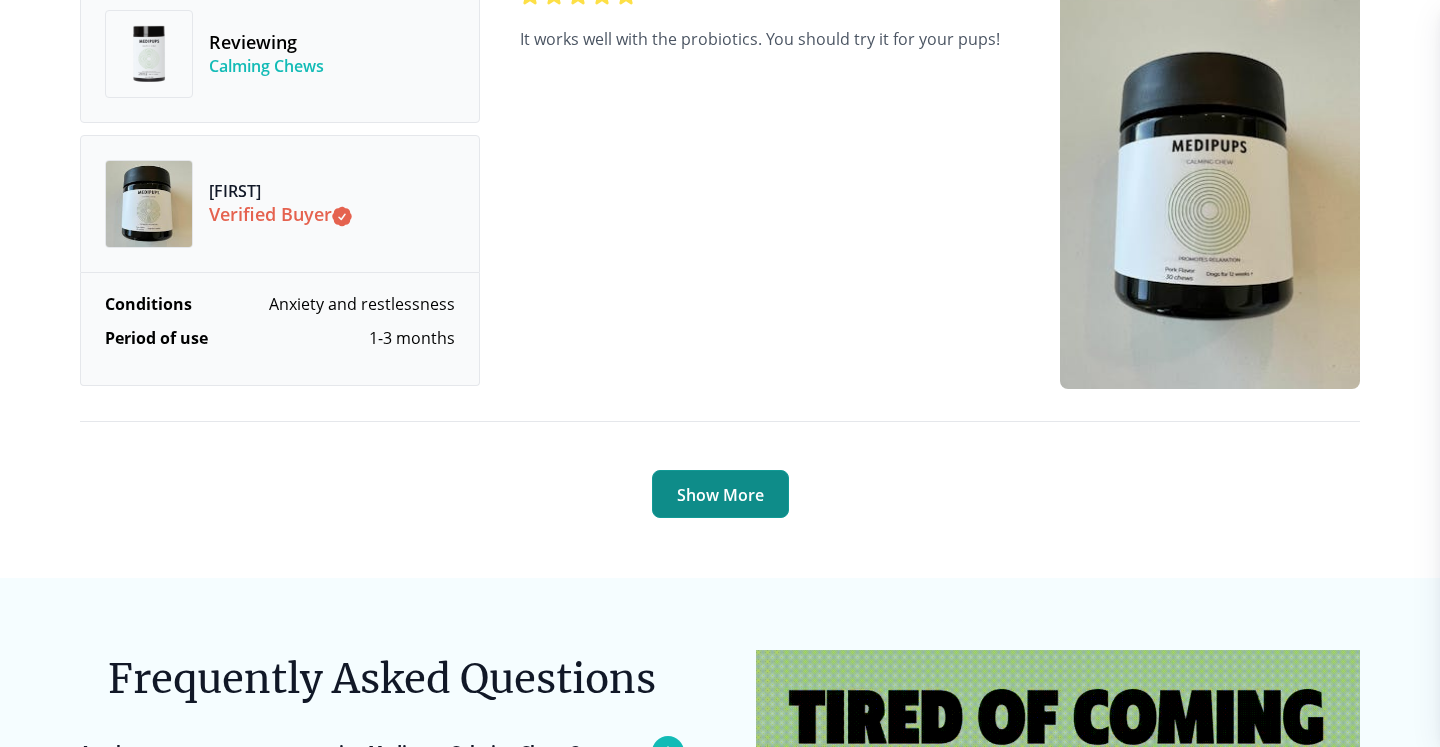 click on "Show More" at bounding box center [720, 494] 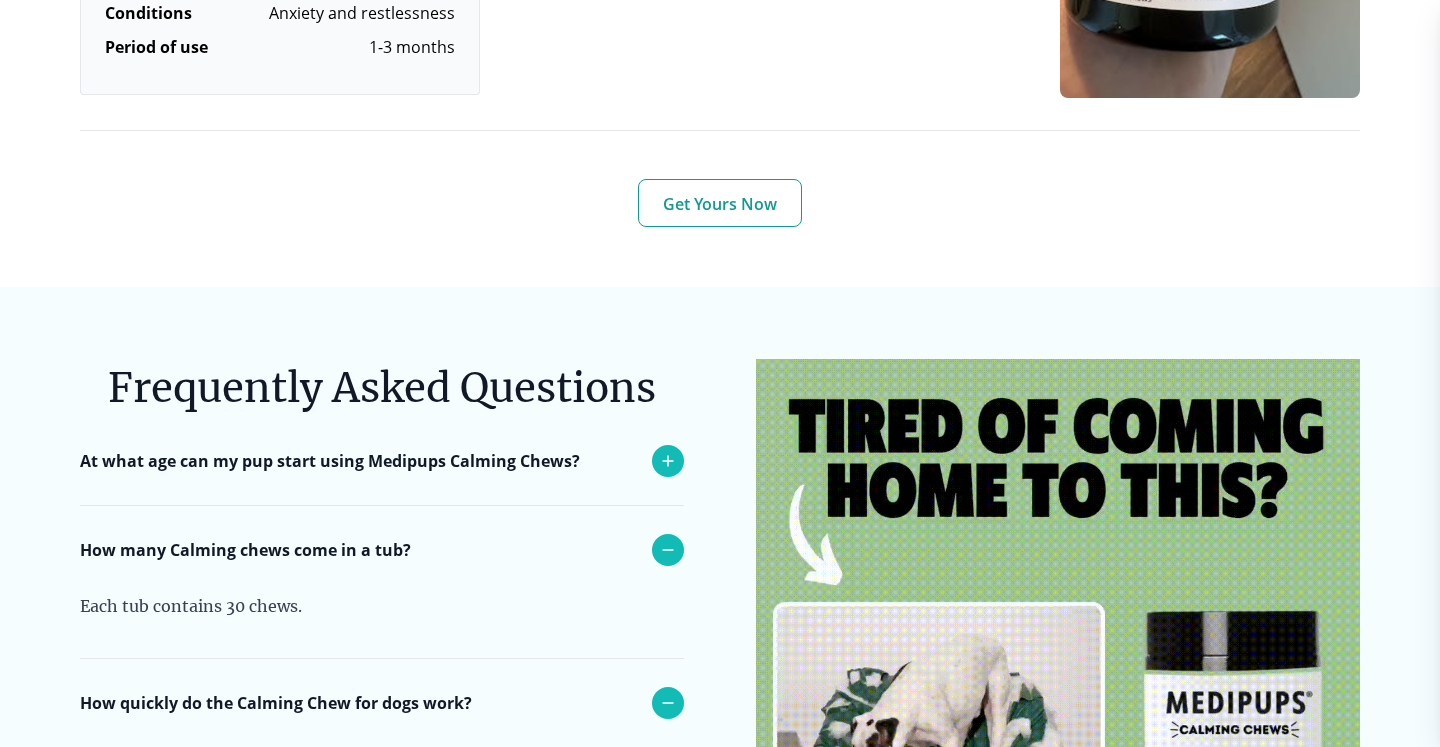 scroll, scrollTop: 16831, scrollLeft: 0, axis: vertical 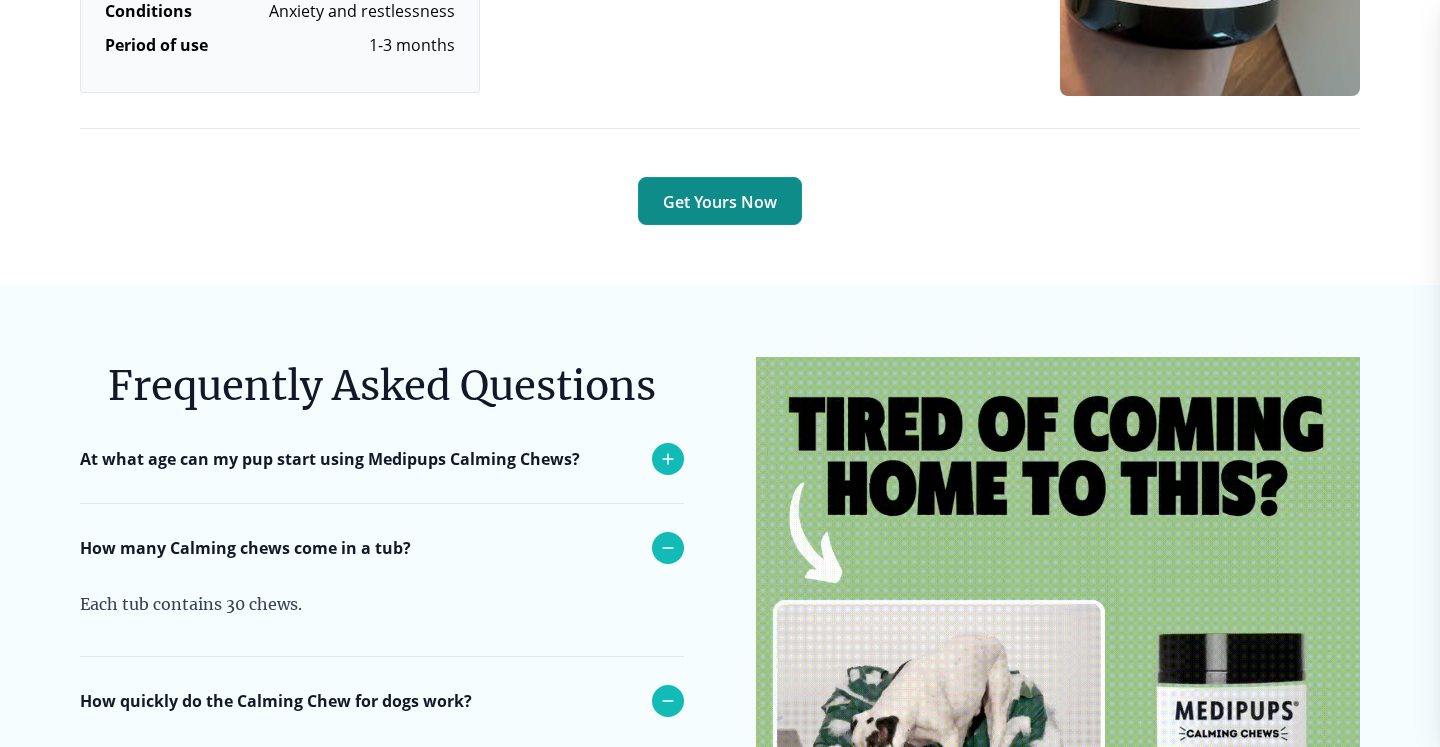 click on "Get Yours Now" at bounding box center [720, 201] 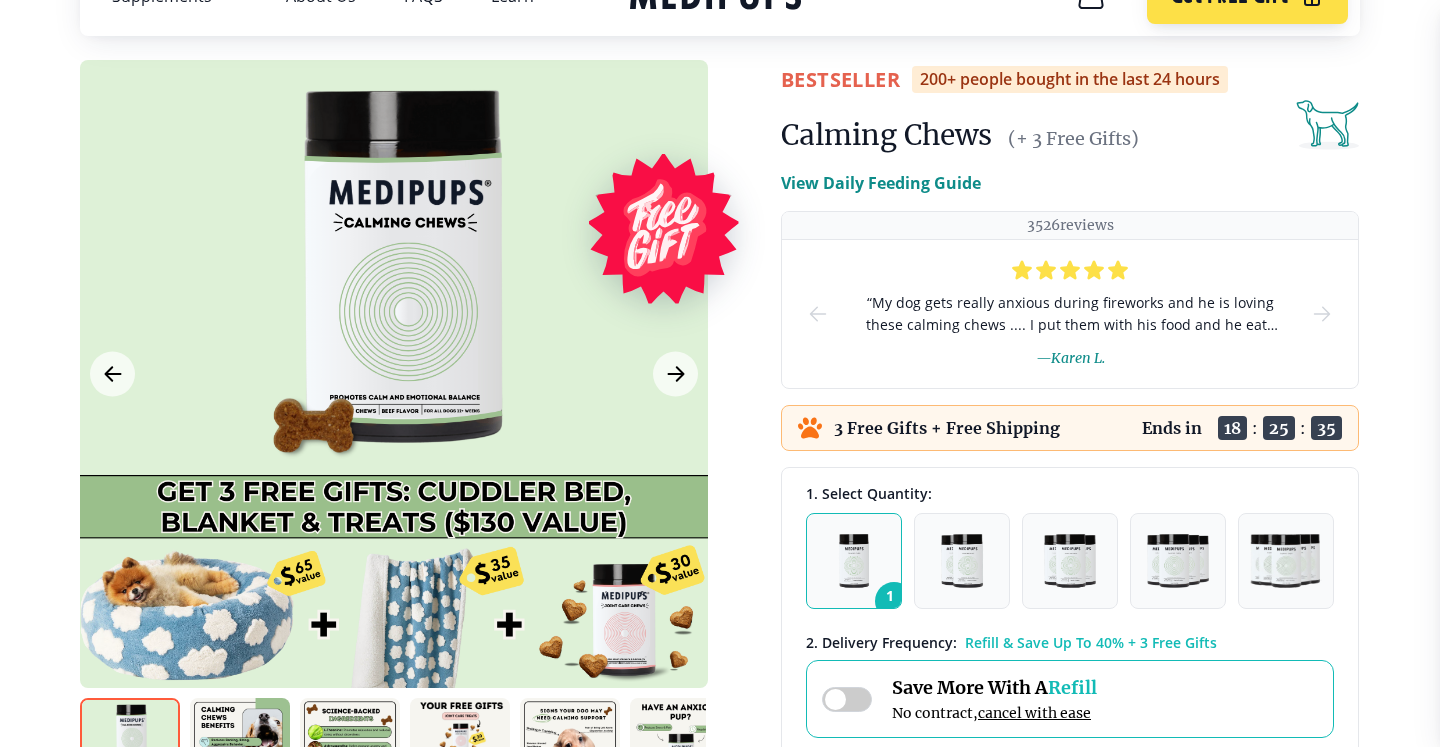 scroll, scrollTop: 106, scrollLeft: 0, axis: vertical 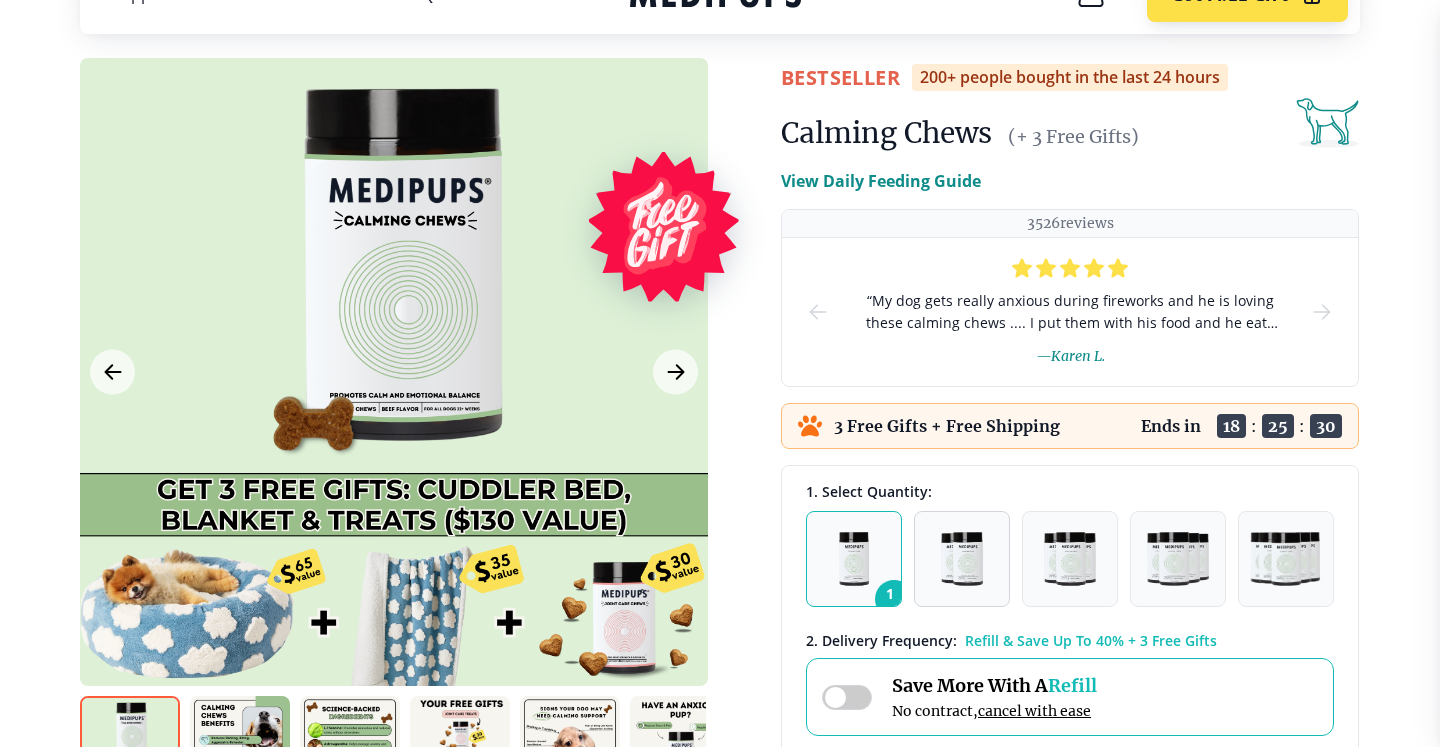 click at bounding box center [962, 559] 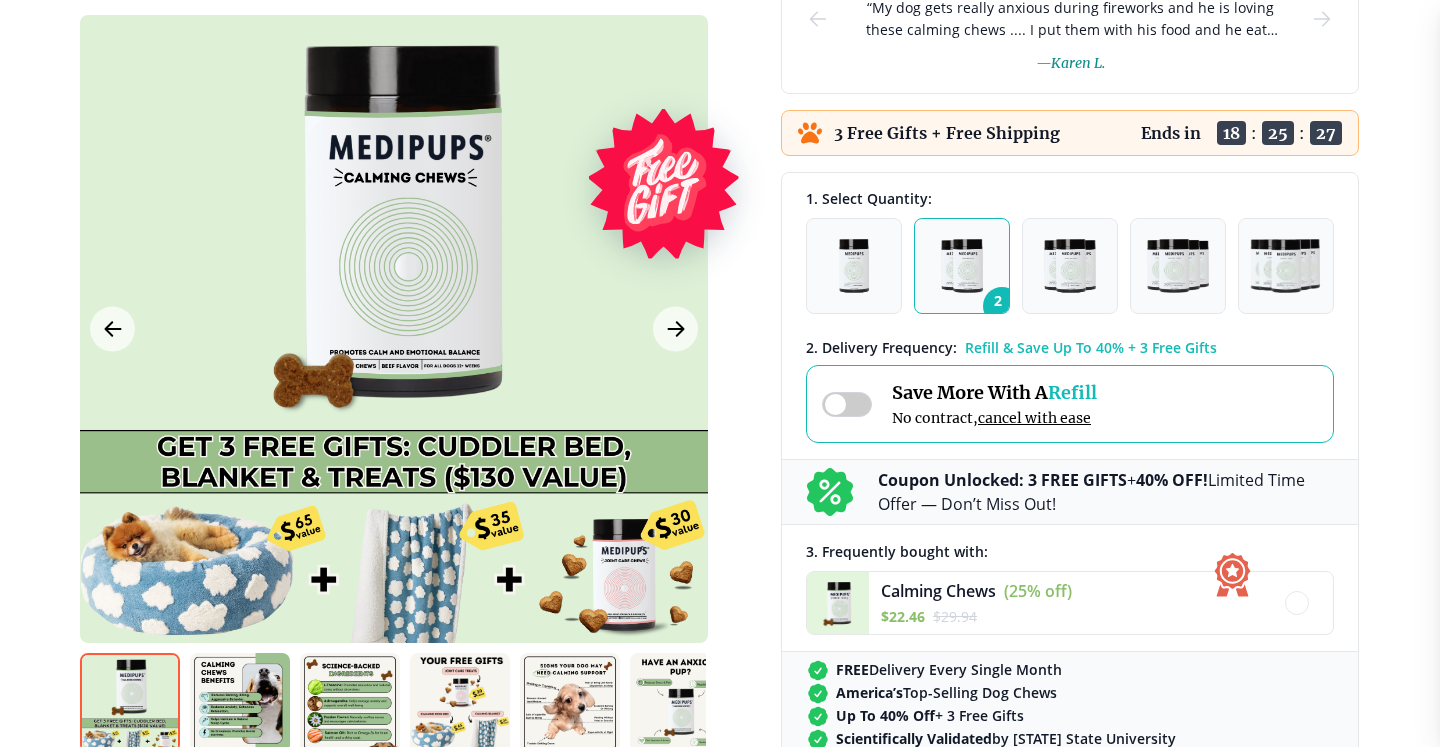 scroll, scrollTop: 400, scrollLeft: 0, axis: vertical 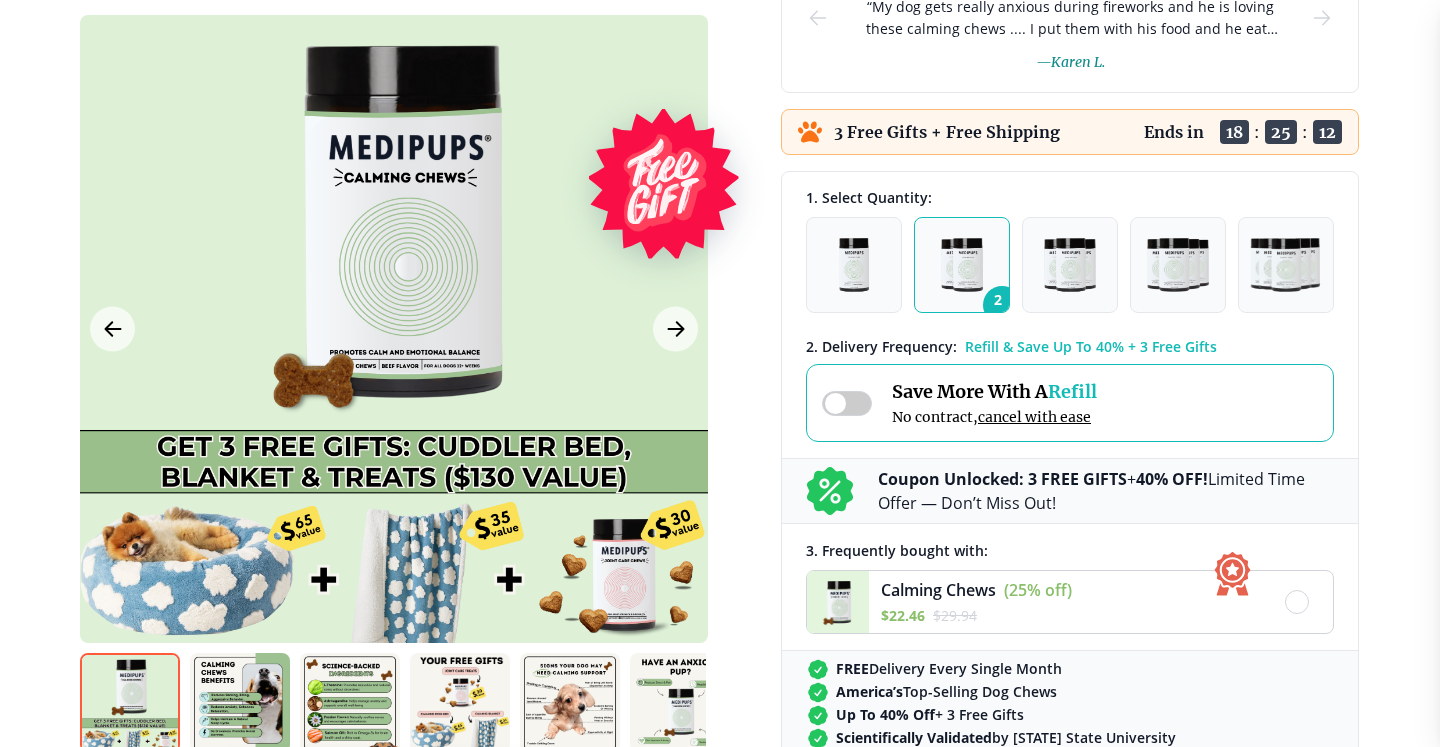click at bounding box center [1297, 602] 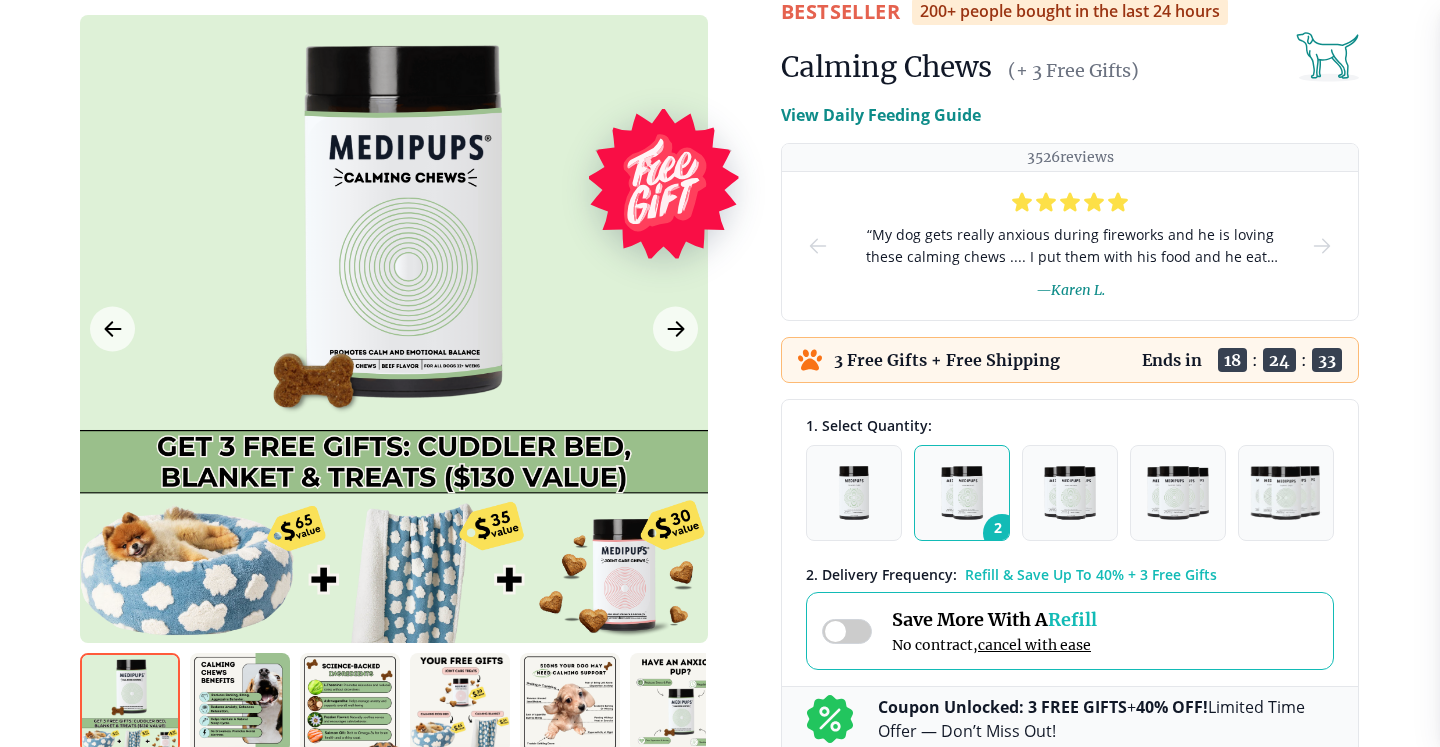 scroll, scrollTop: 171, scrollLeft: 0, axis: vertical 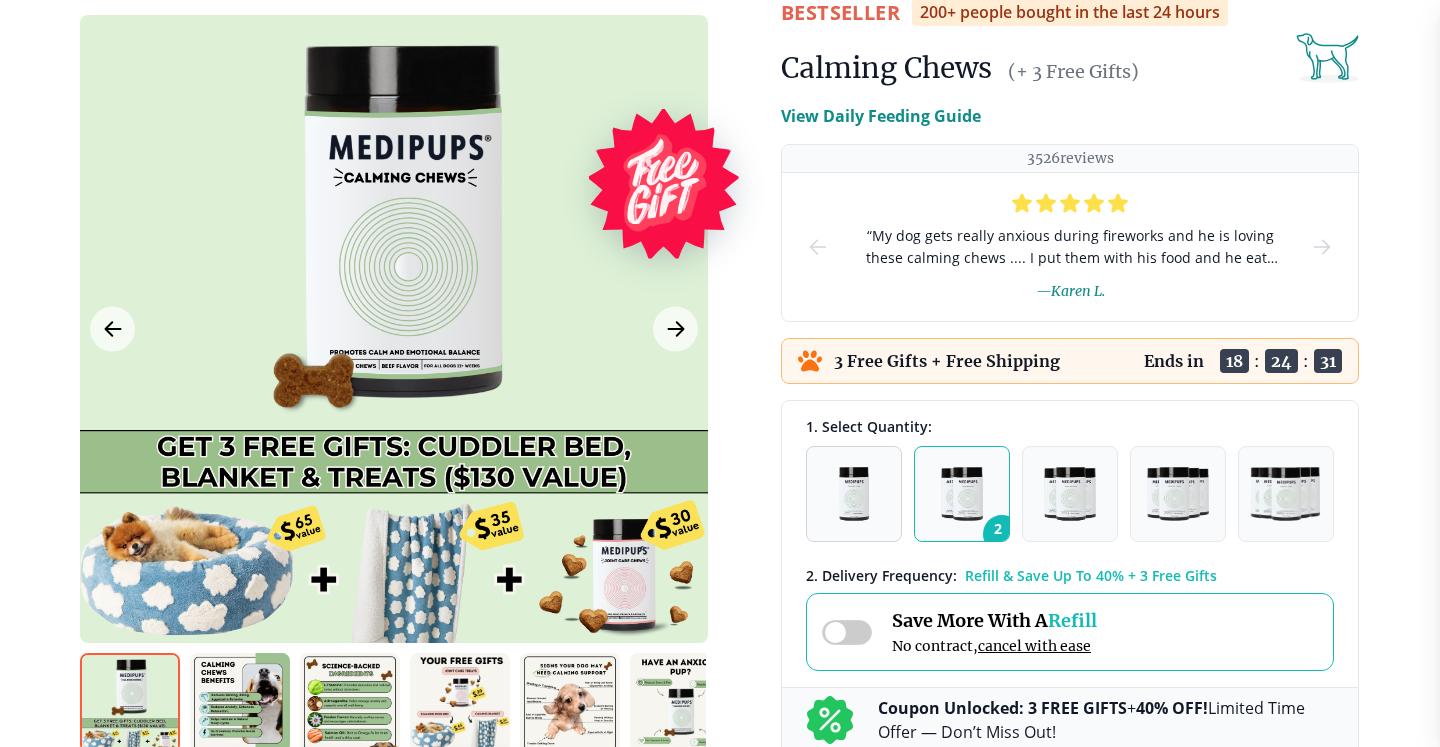 click at bounding box center [854, 494] 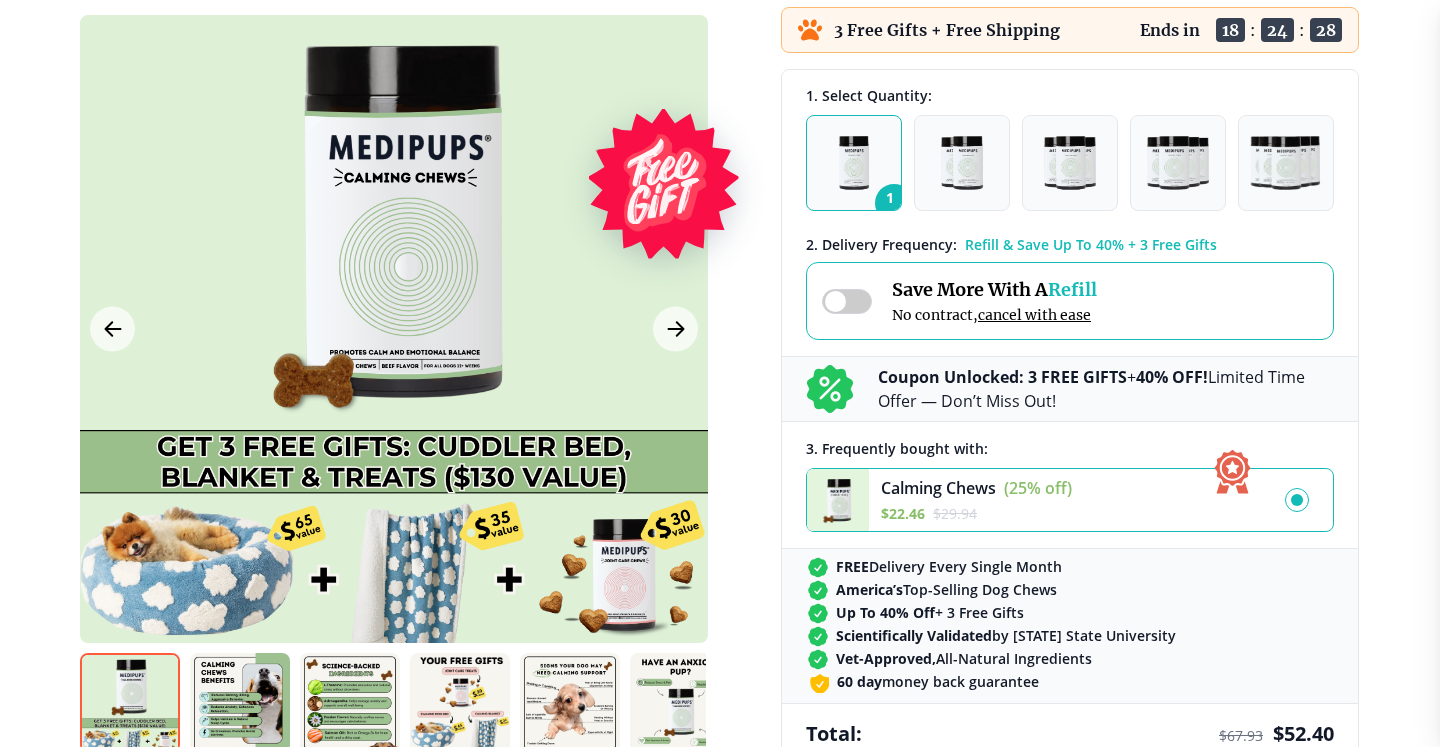 scroll, scrollTop: 522, scrollLeft: 0, axis: vertical 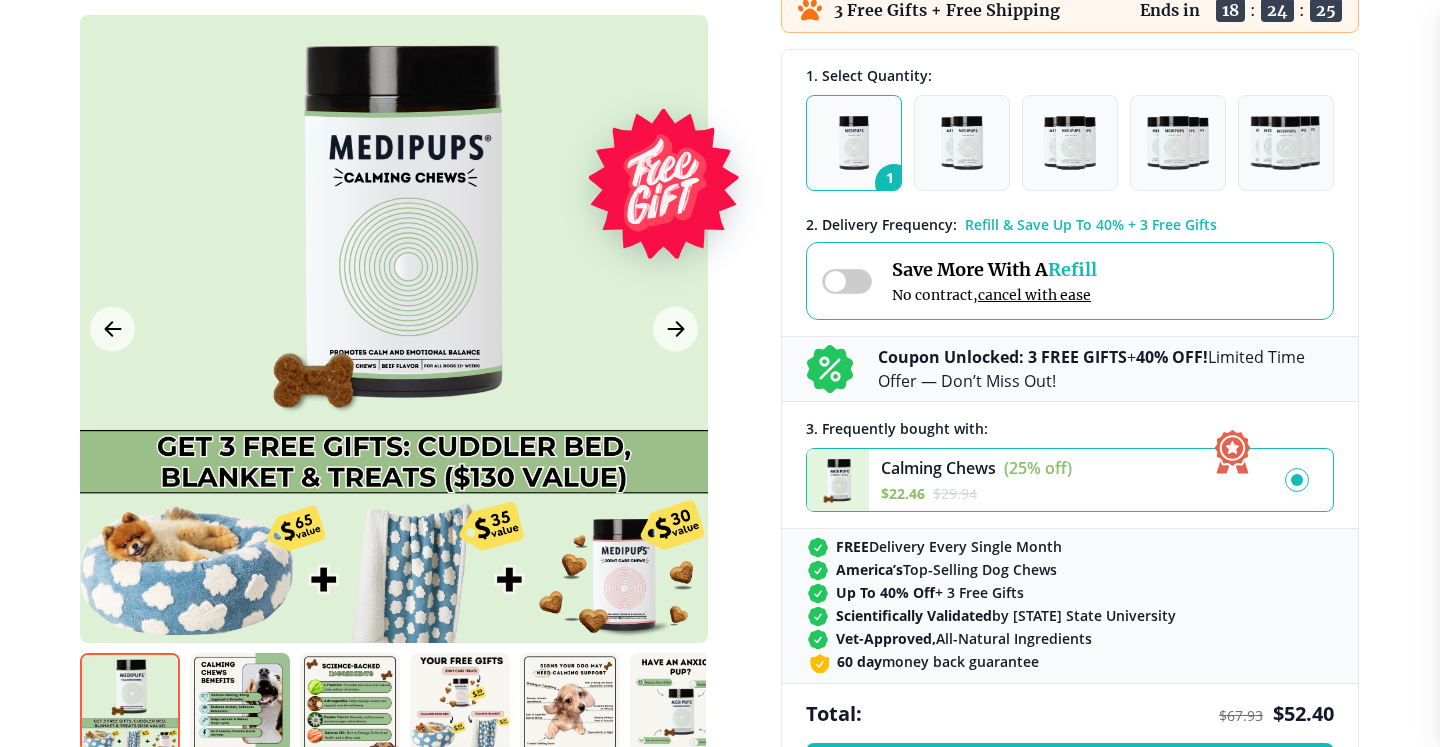 click at bounding box center (1297, 480) 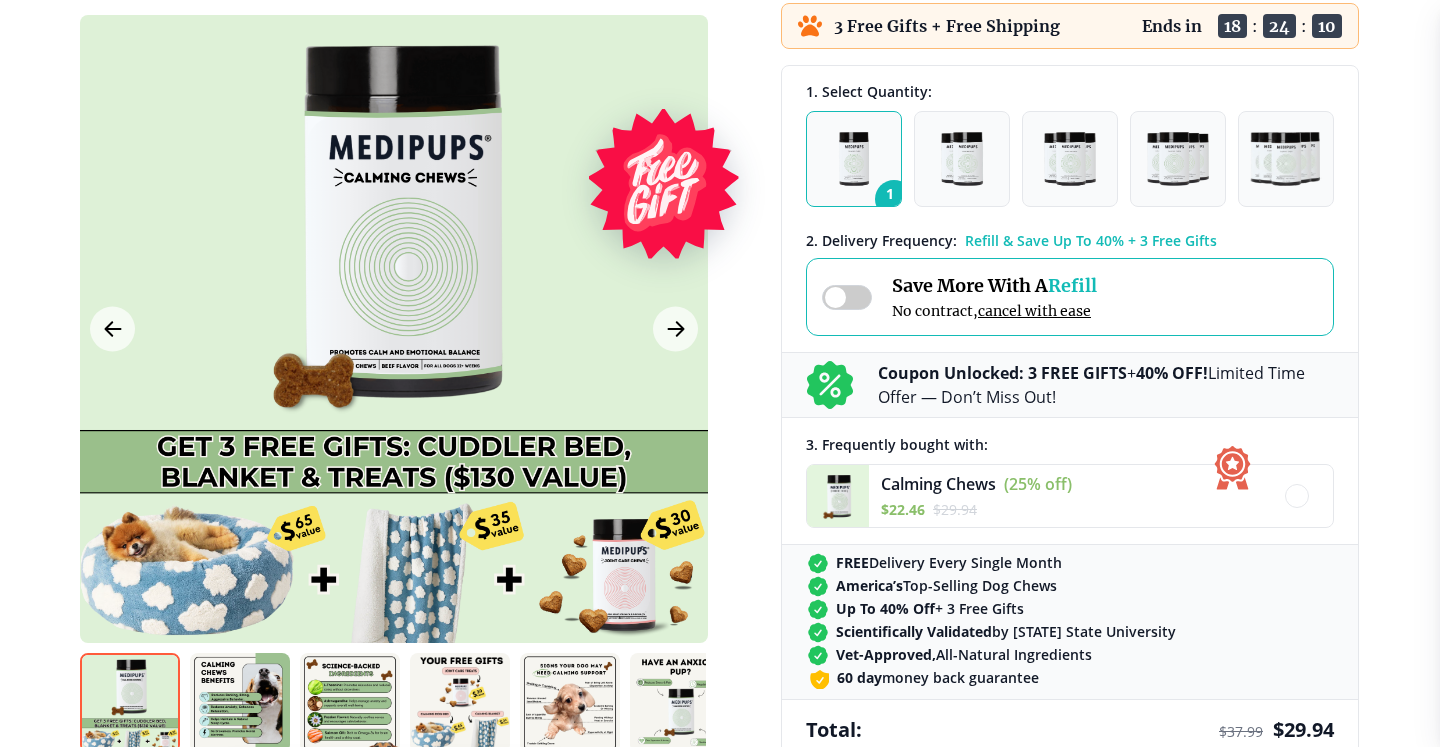 scroll, scrollTop: 485, scrollLeft: 0, axis: vertical 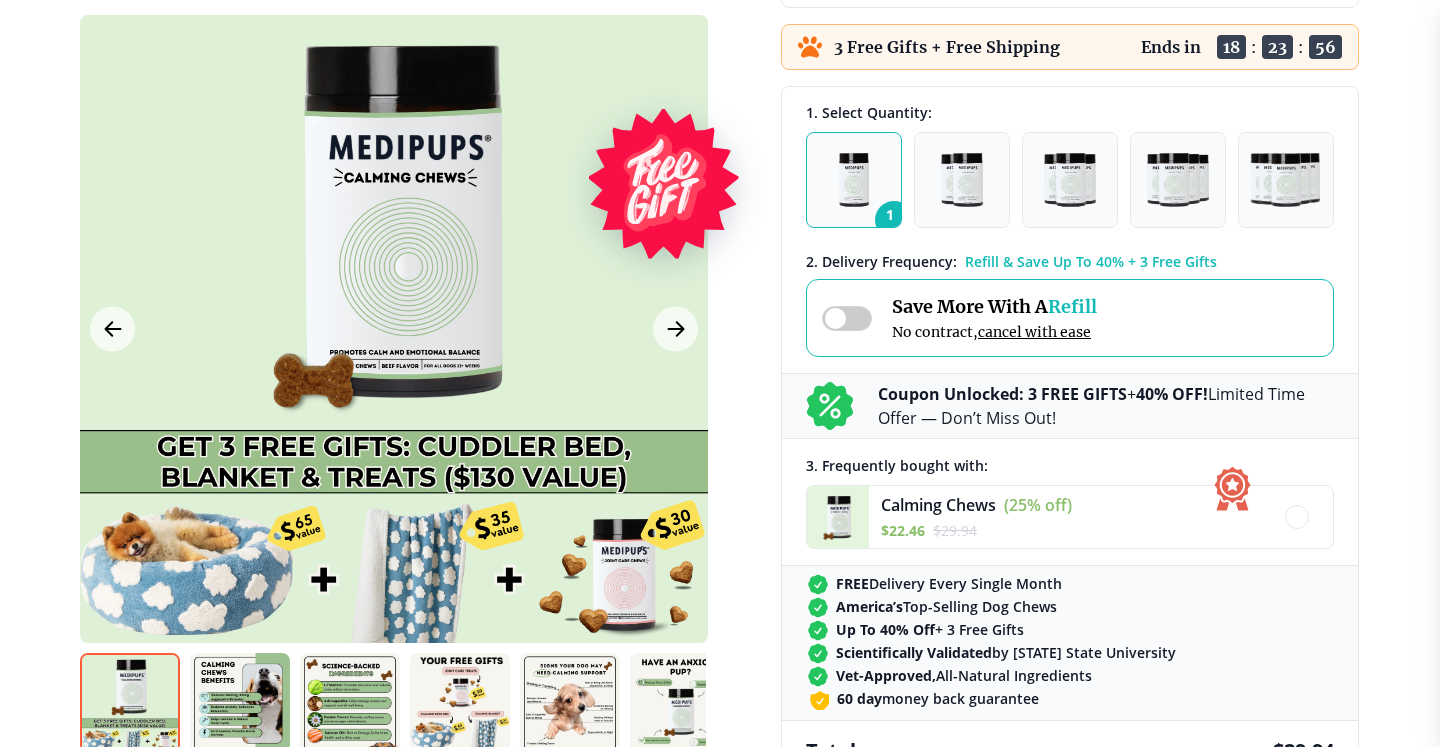click at bounding box center (847, 318) 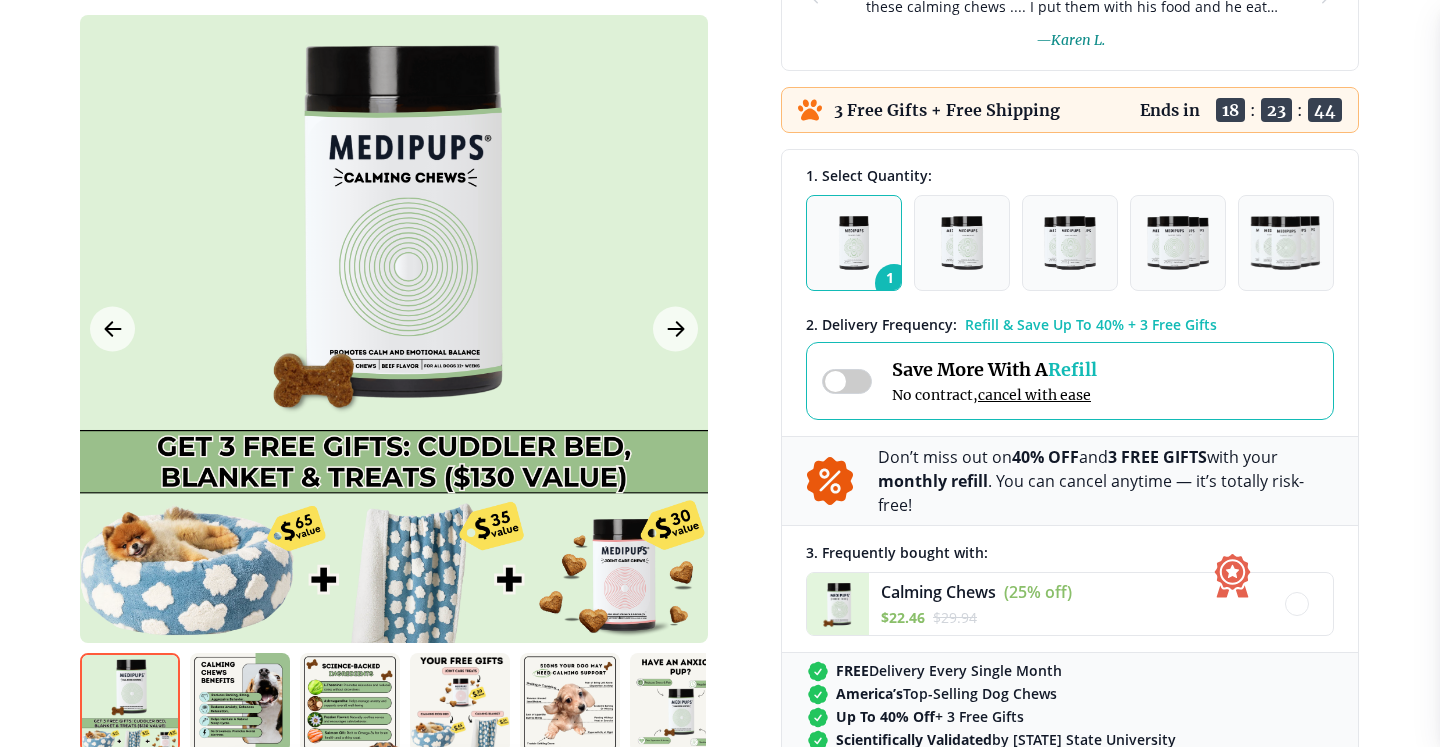 scroll, scrollTop: 422, scrollLeft: 0, axis: vertical 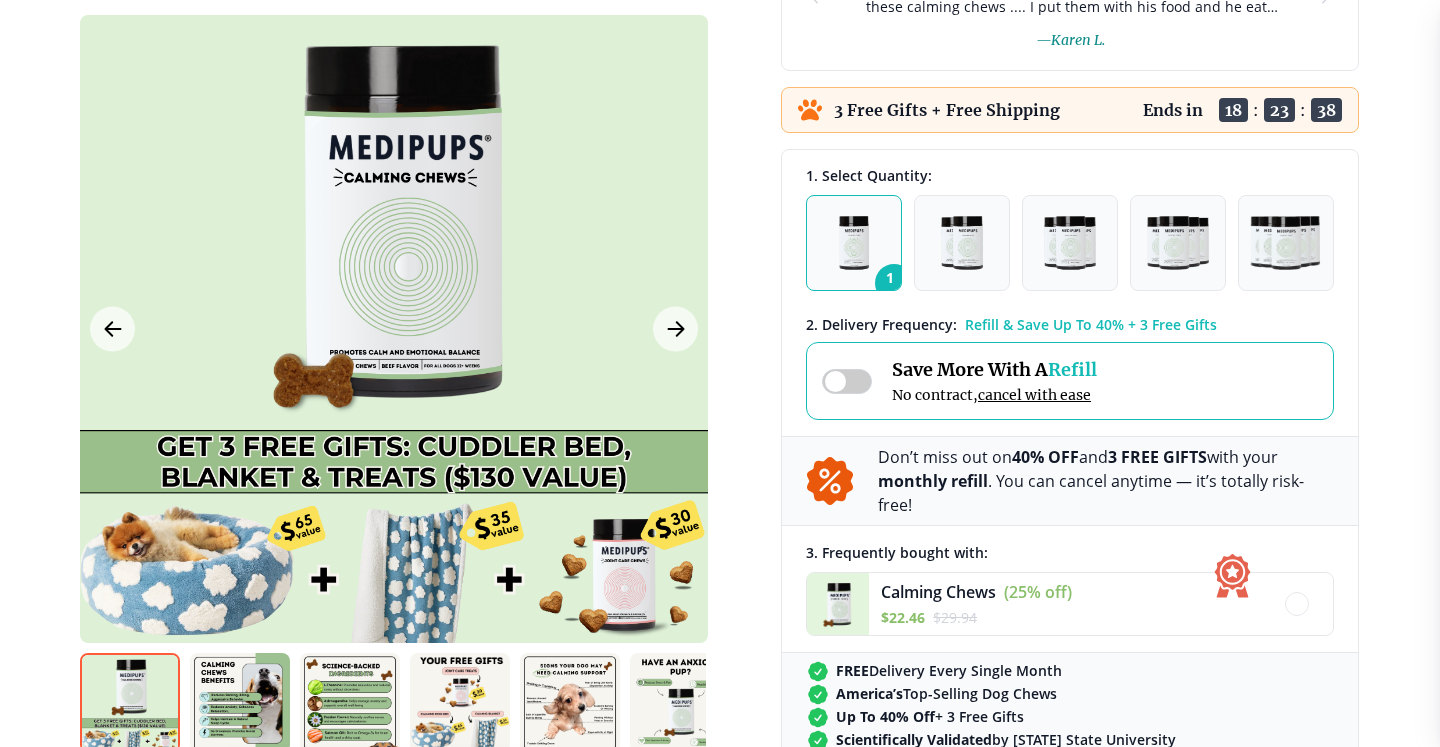 click at bounding box center (847, 381) 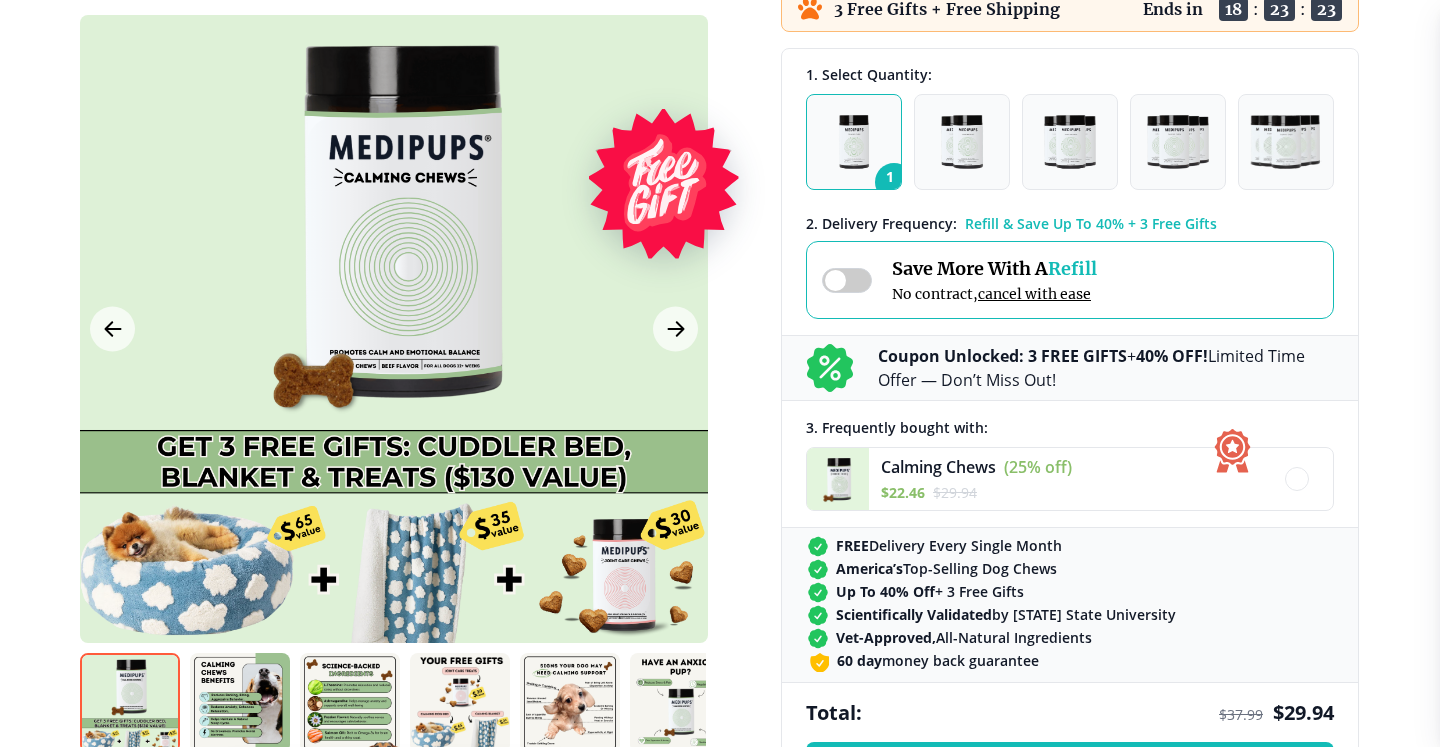 scroll, scrollTop: 521, scrollLeft: 0, axis: vertical 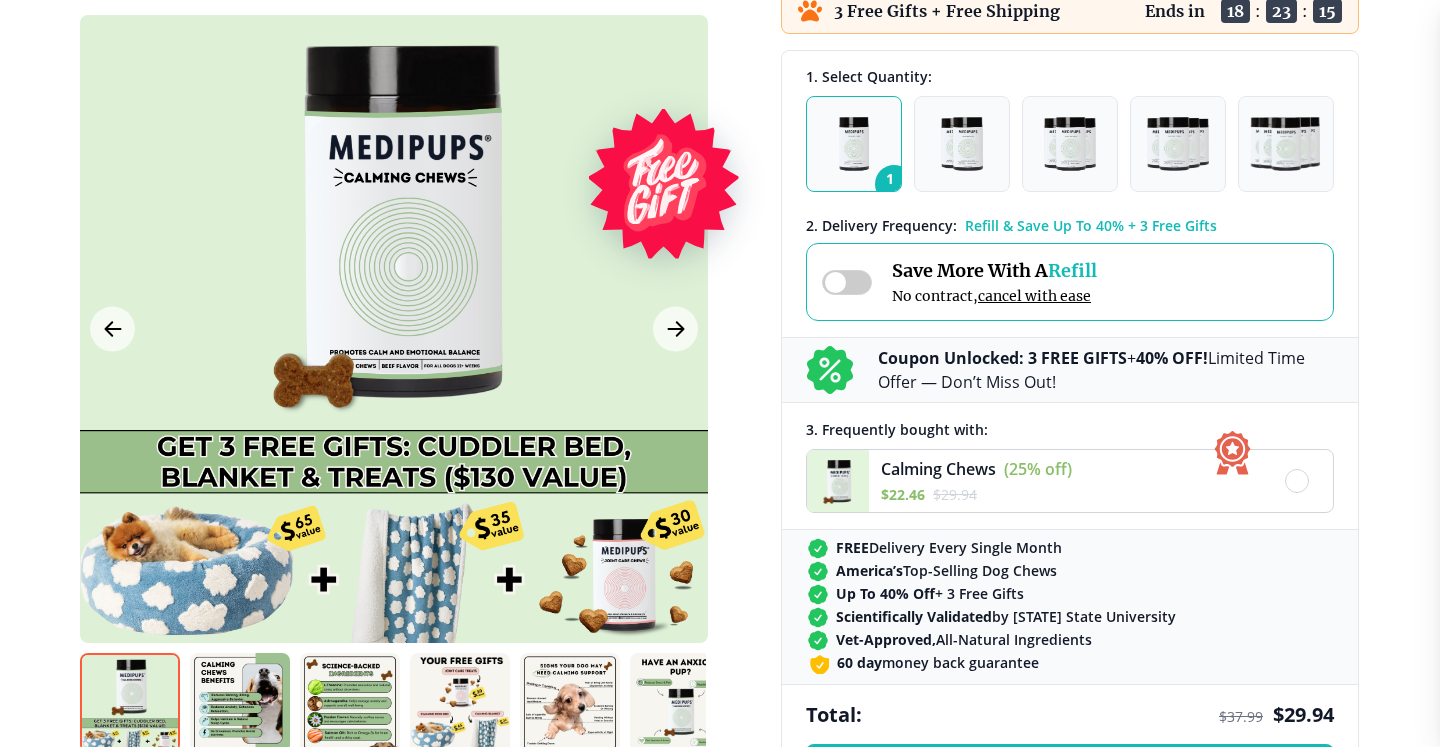 click at bounding box center [1297, 481] 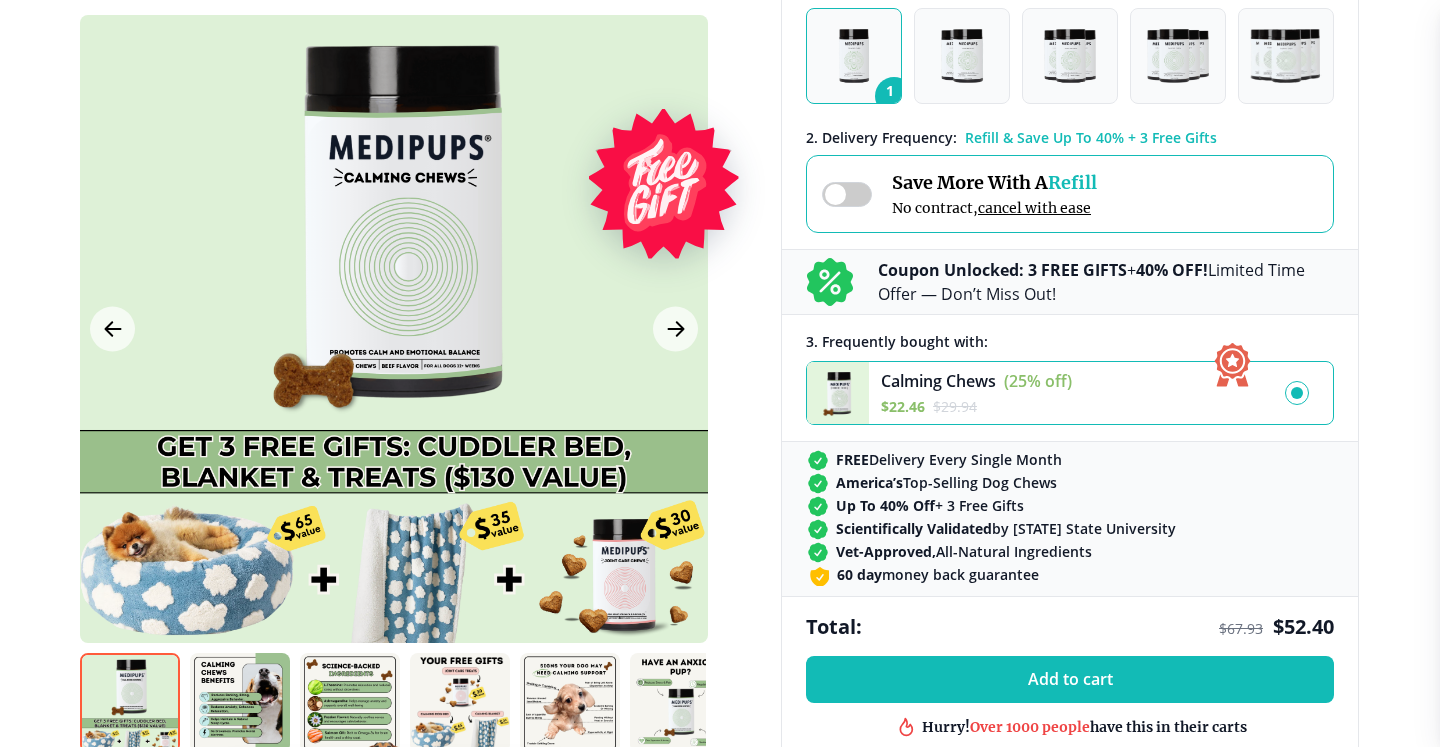 scroll, scrollTop: 610, scrollLeft: 0, axis: vertical 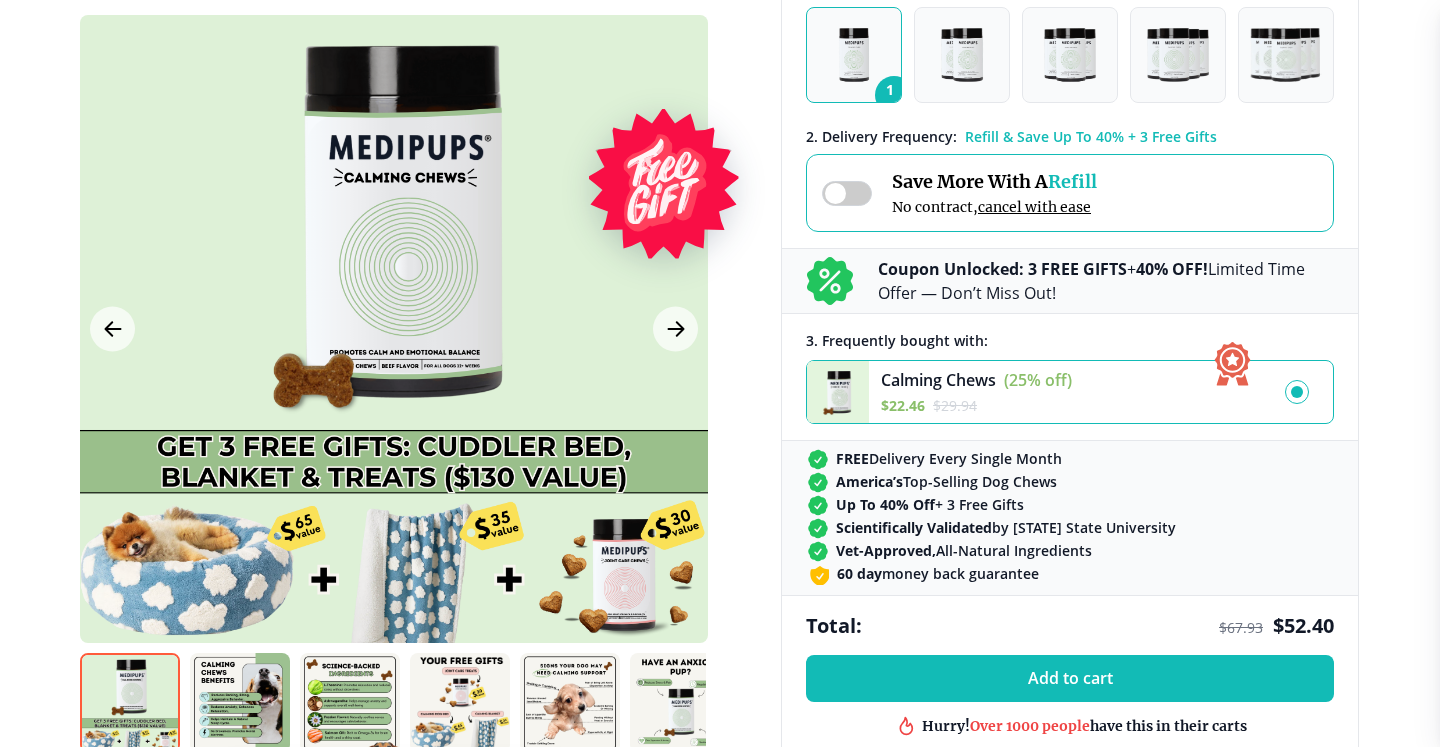 click at bounding box center (838, 392) 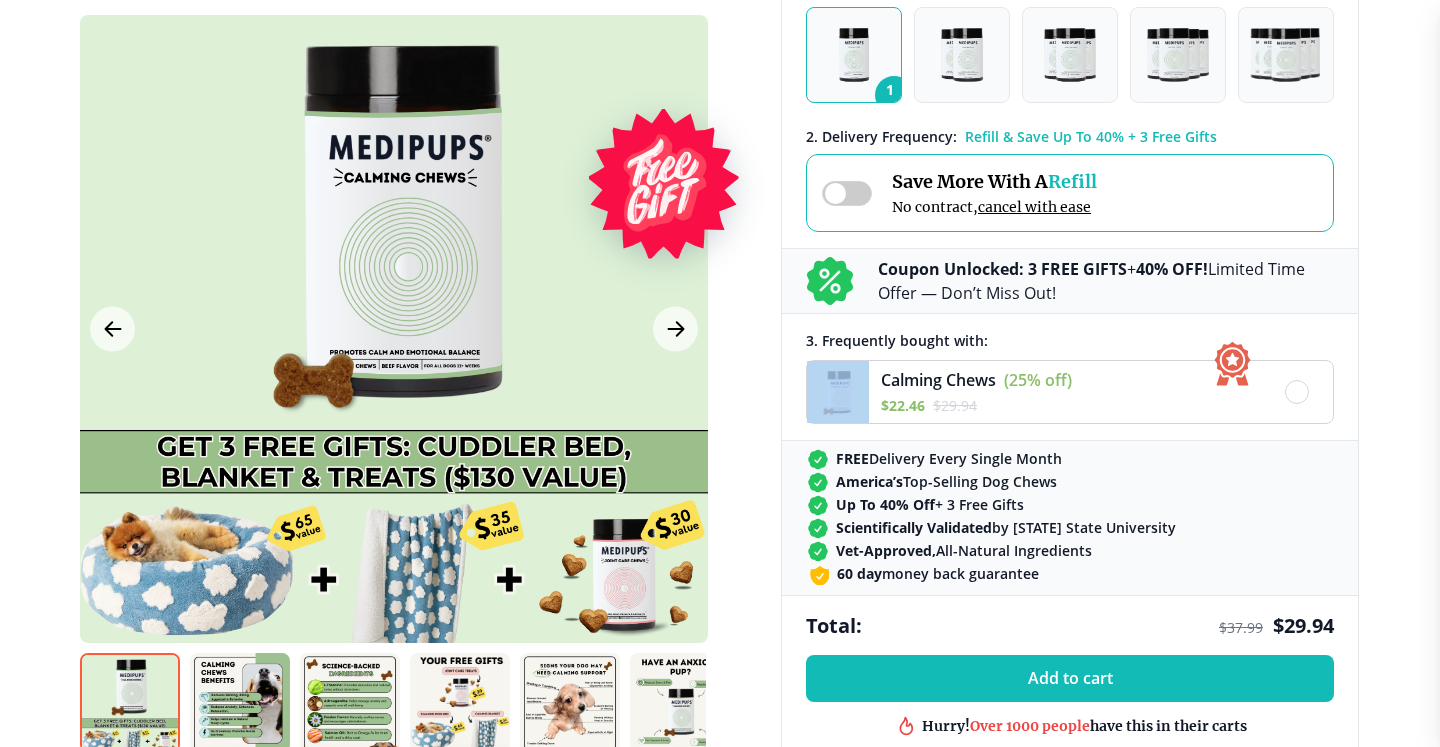 click at bounding box center [838, 392] 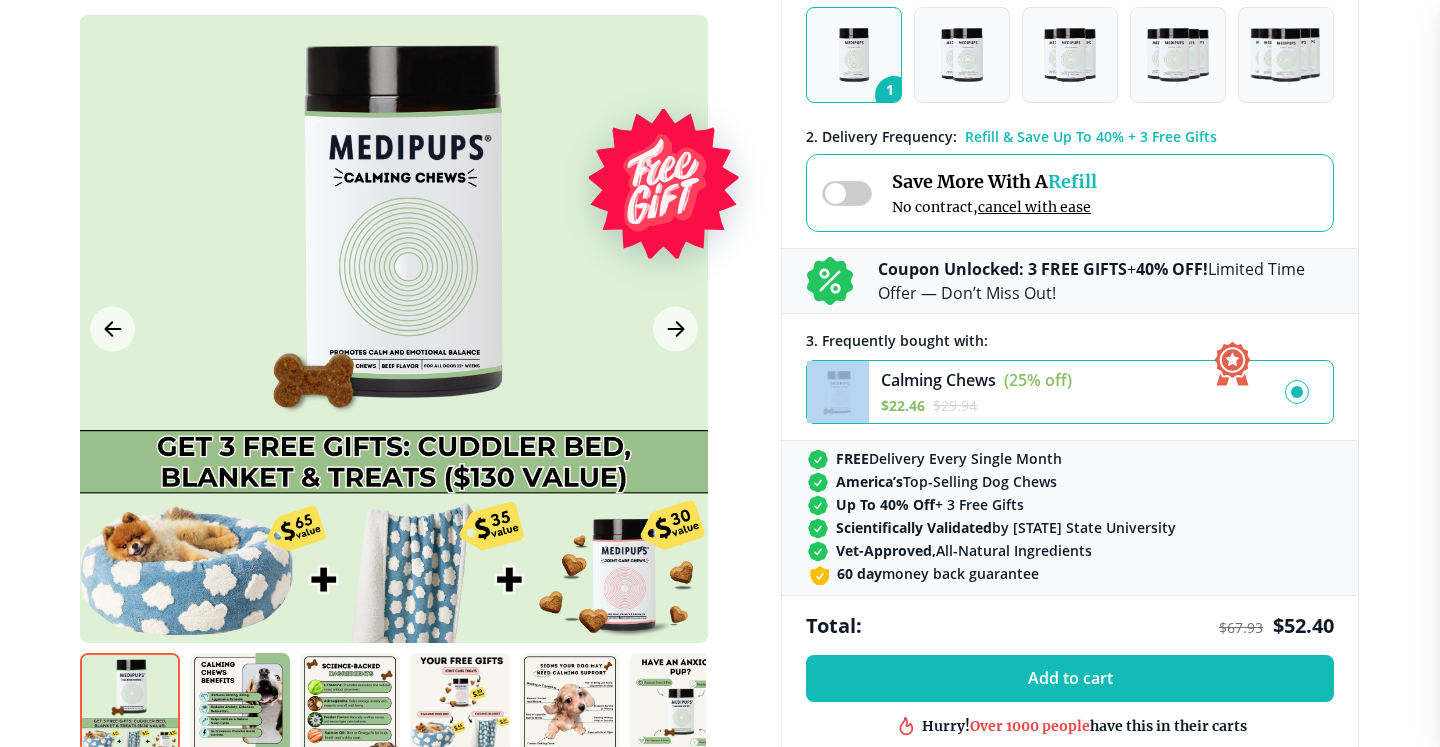 scroll, scrollTop: 611, scrollLeft: 0, axis: vertical 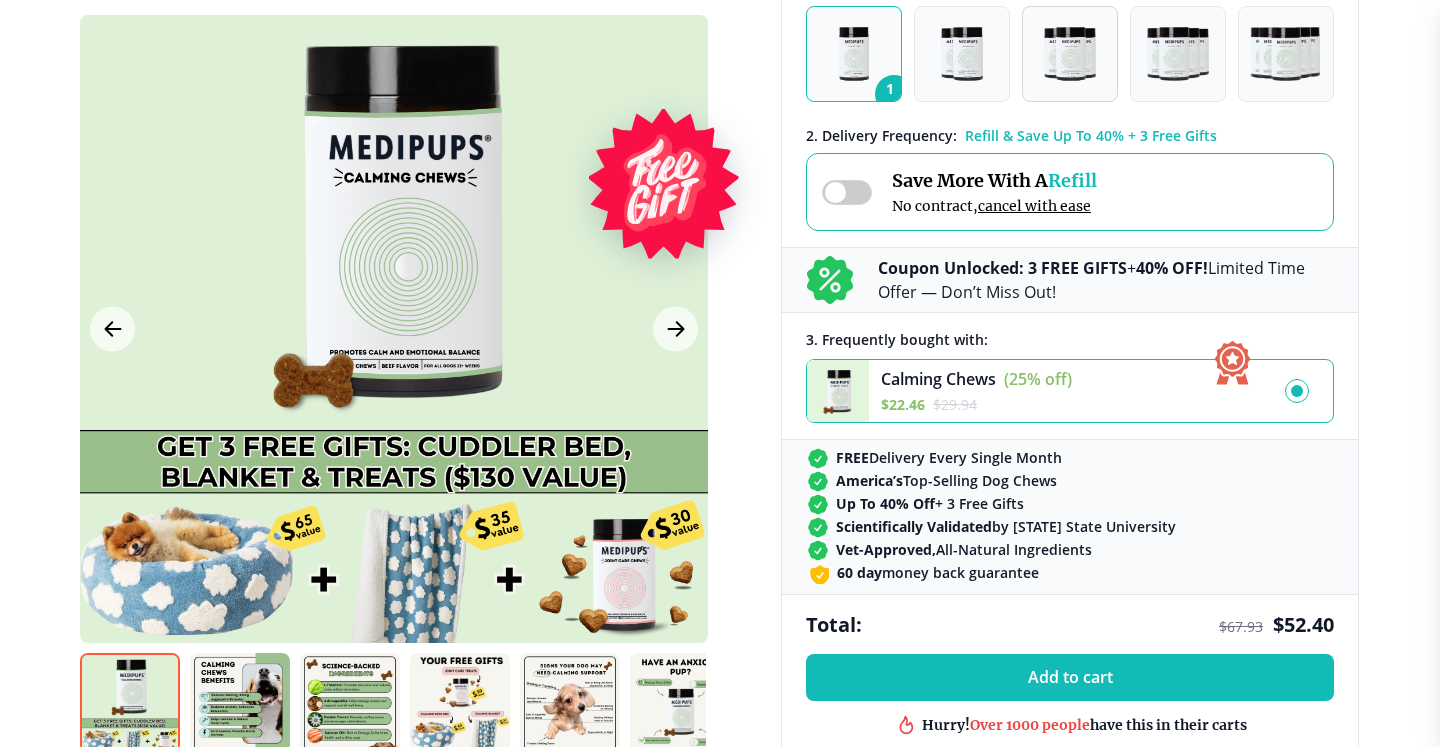 click at bounding box center [1070, 54] 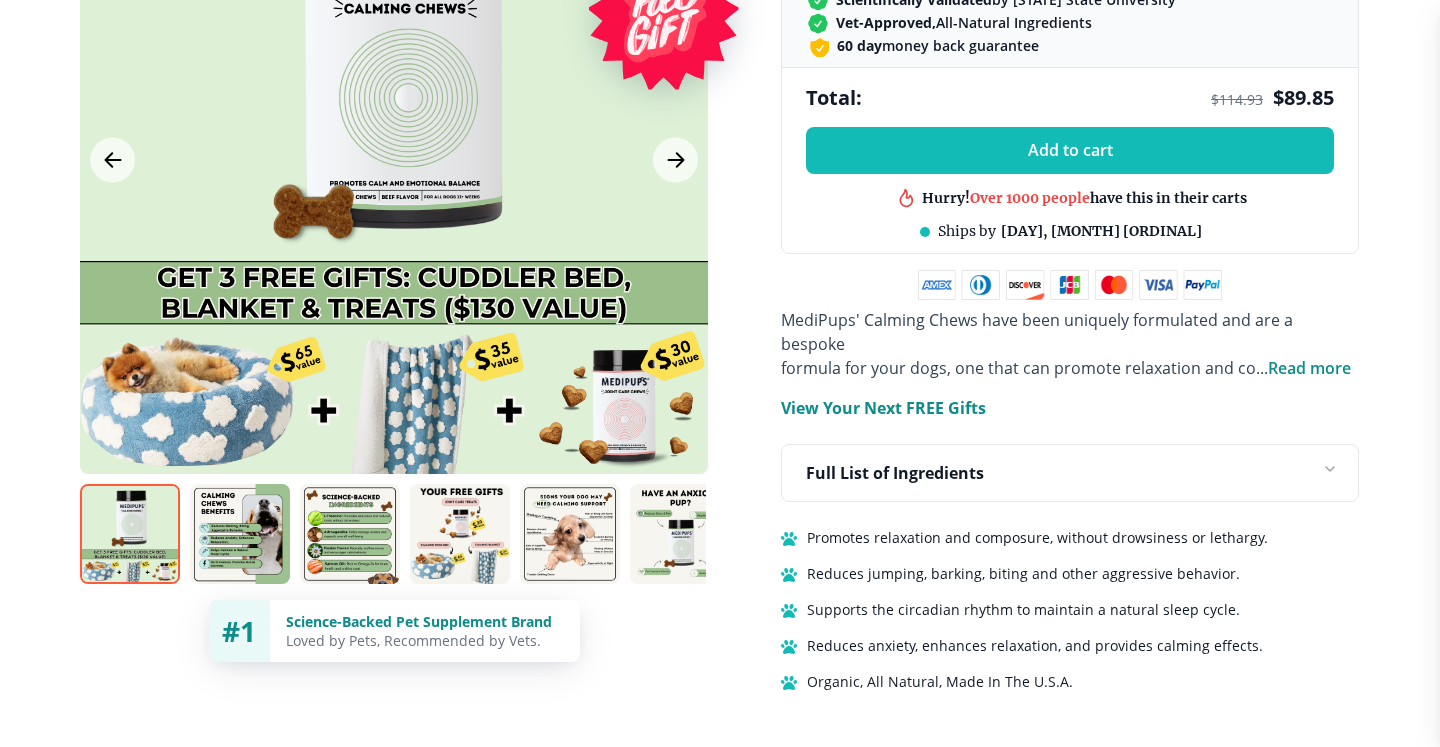 scroll, scrollTop: 1140, scrollLeft: 0, axis: vertical 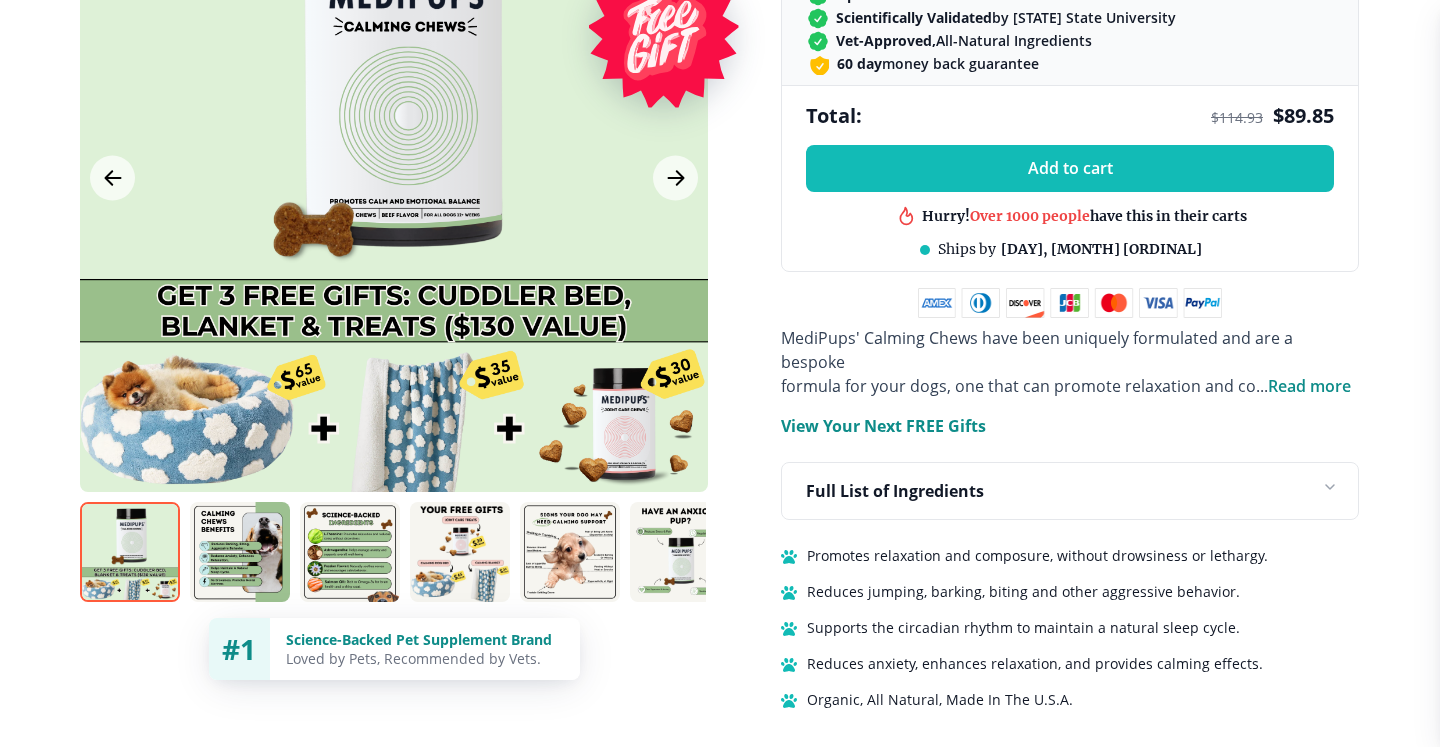 click on "... -- [NAME]" at bounding box center (1070, -122) 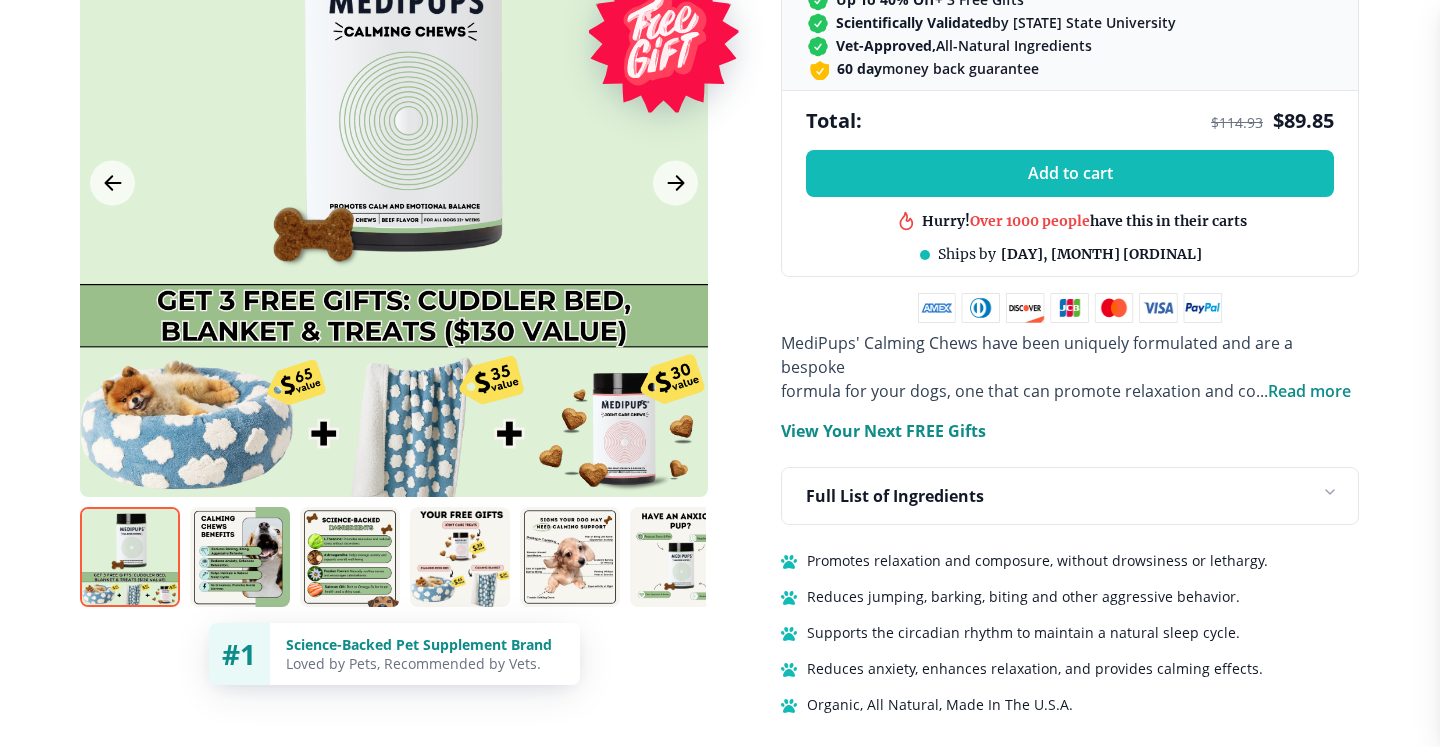 scroll, scrollTop: 1115, scrollLeft: 0, axis: vertical 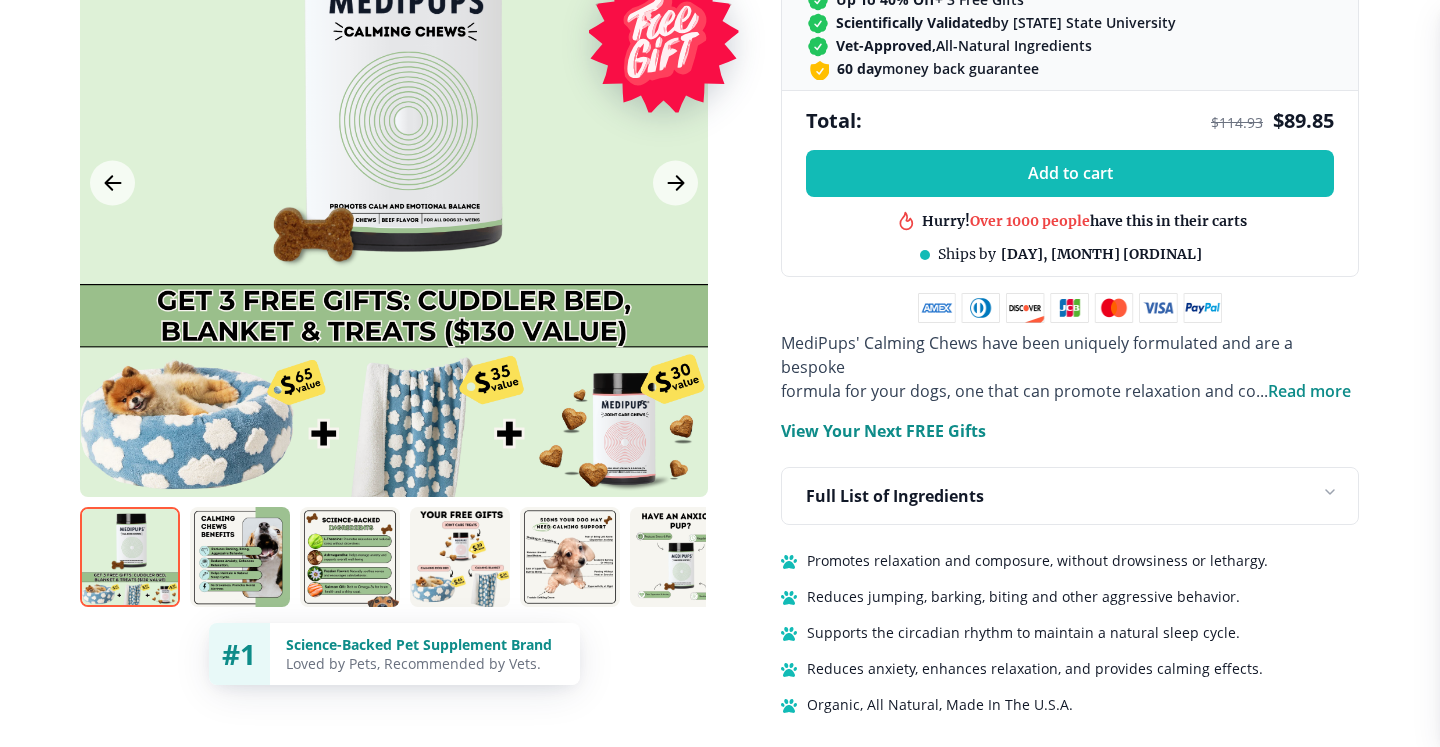 click on "View Your Next FREE Gifts" at bounding box center (883, 431) 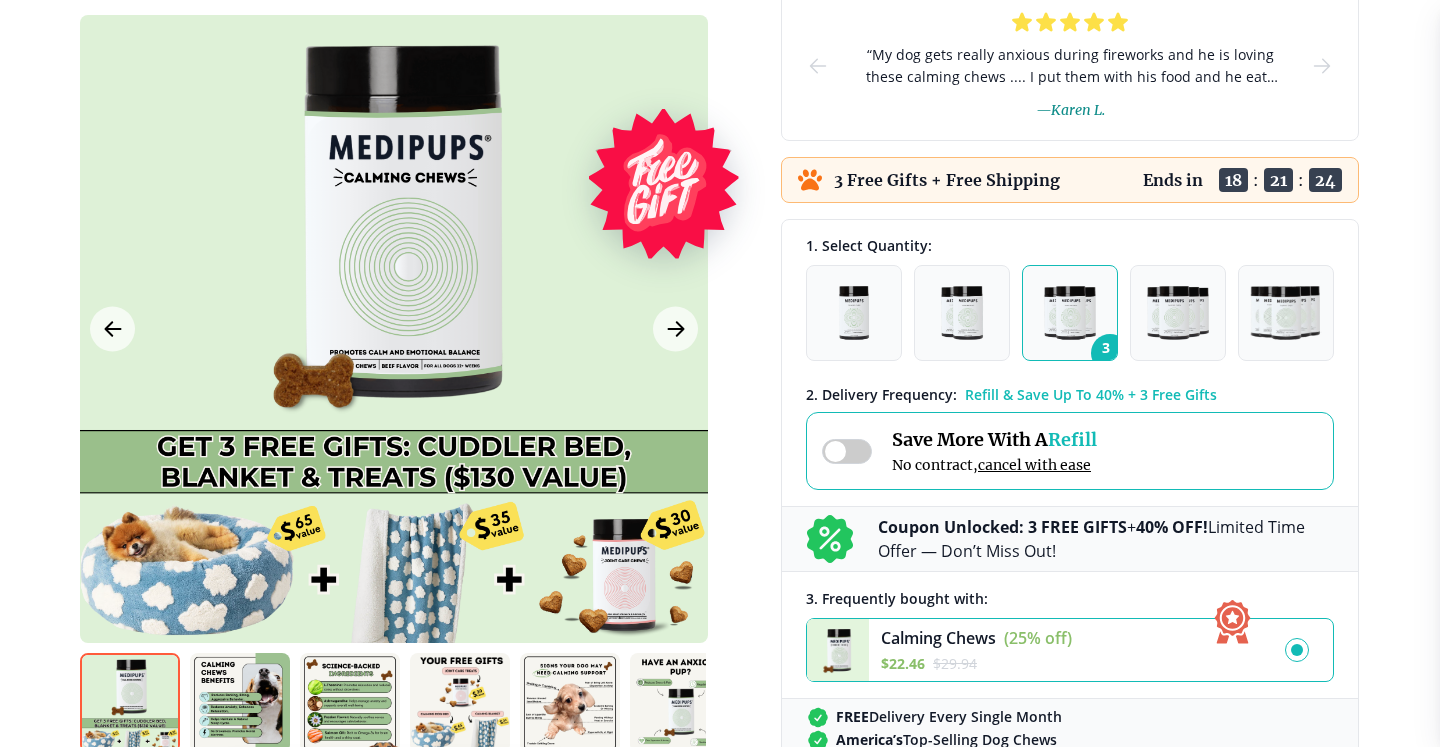 scroll, scrollTop: 346, scrollLeft: 0, axis: vertical 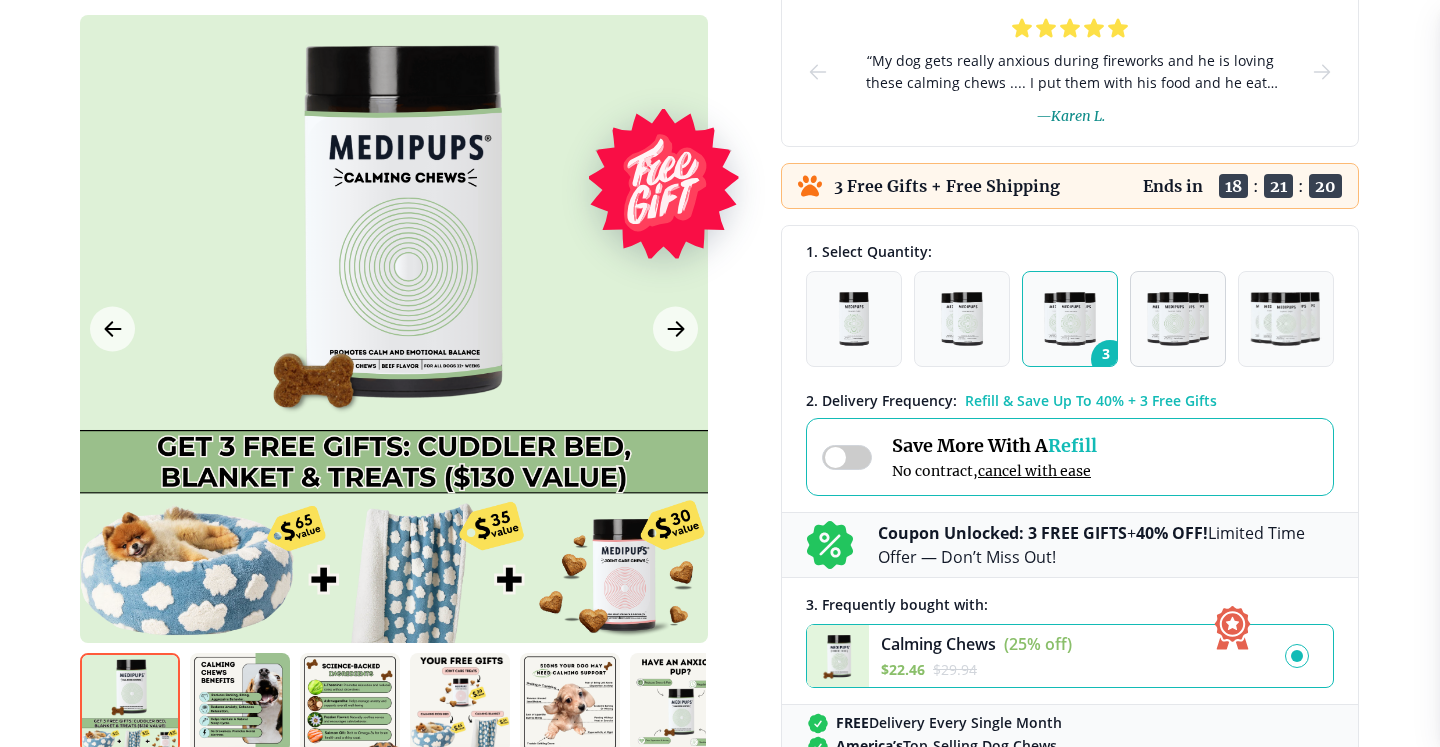 click at bounding box center (1177, 319) 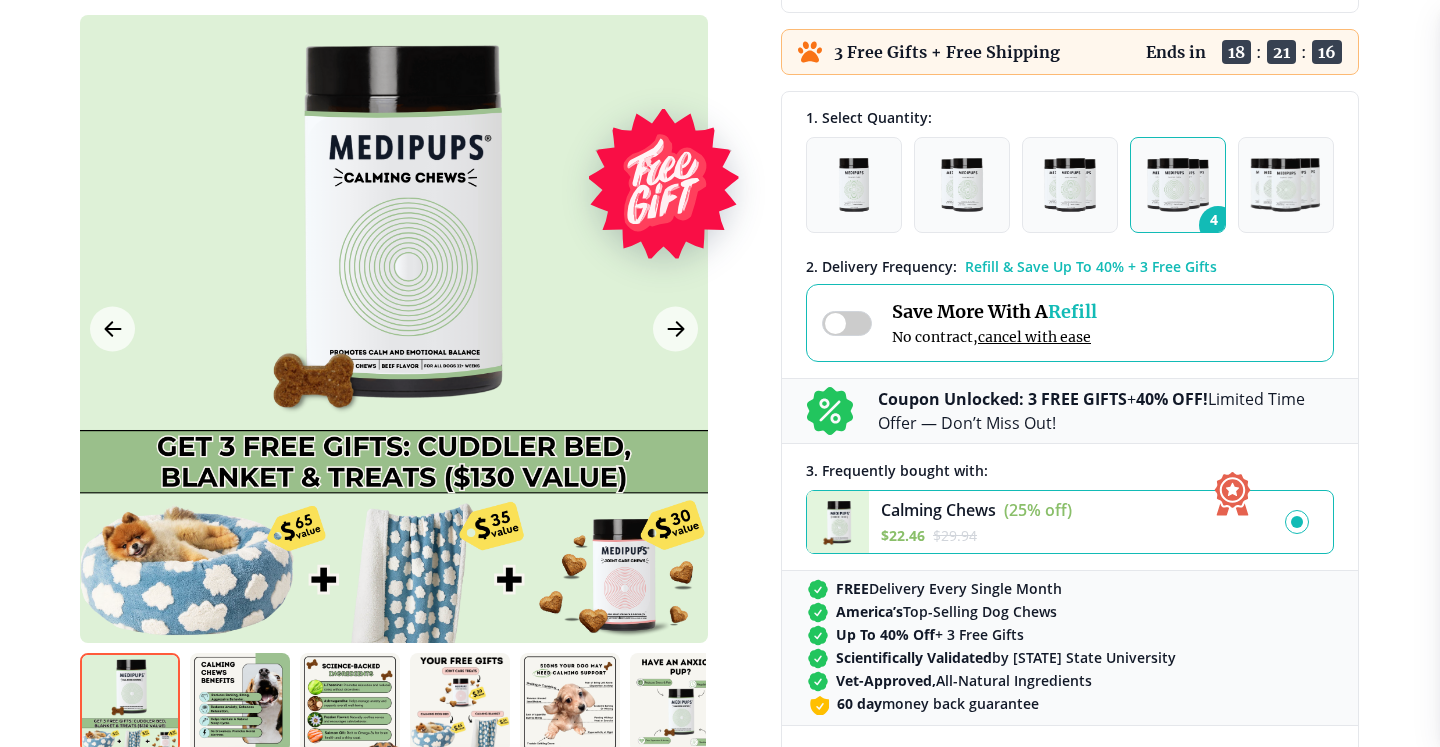 scroll, scrollTop: 487, scrollLeft: 0, axis: vertical 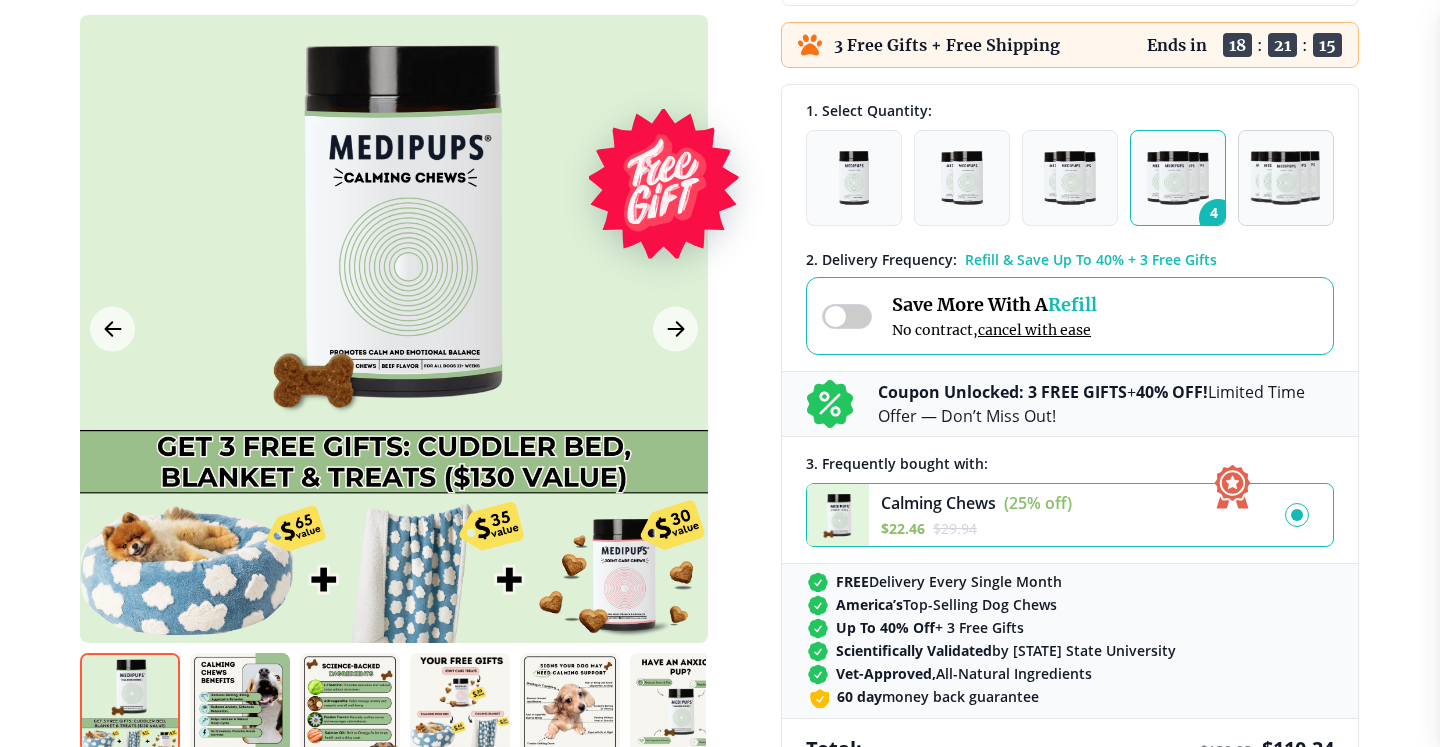 click at bounding box center (1286, 178) 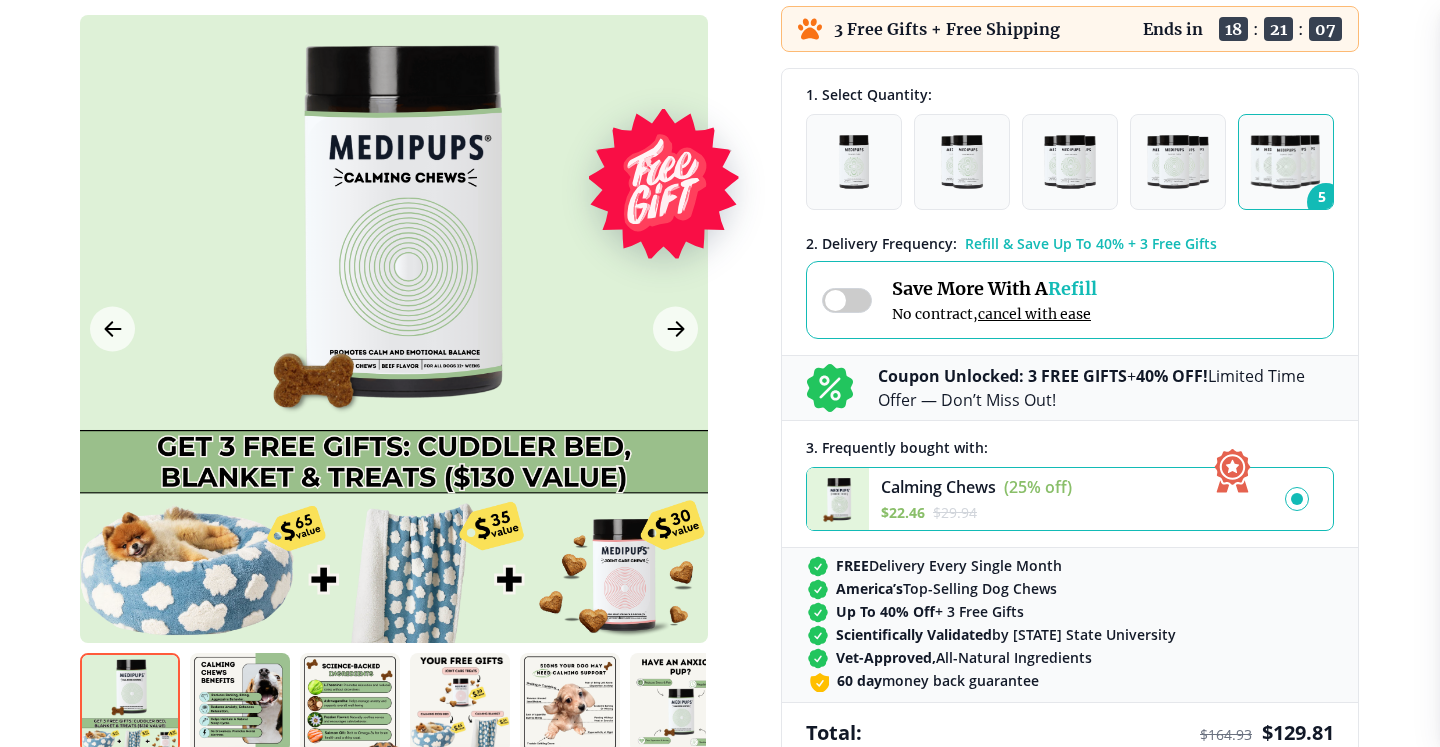 scroll, scrollTop: 495, scrollLeft: 0, axis: vertical 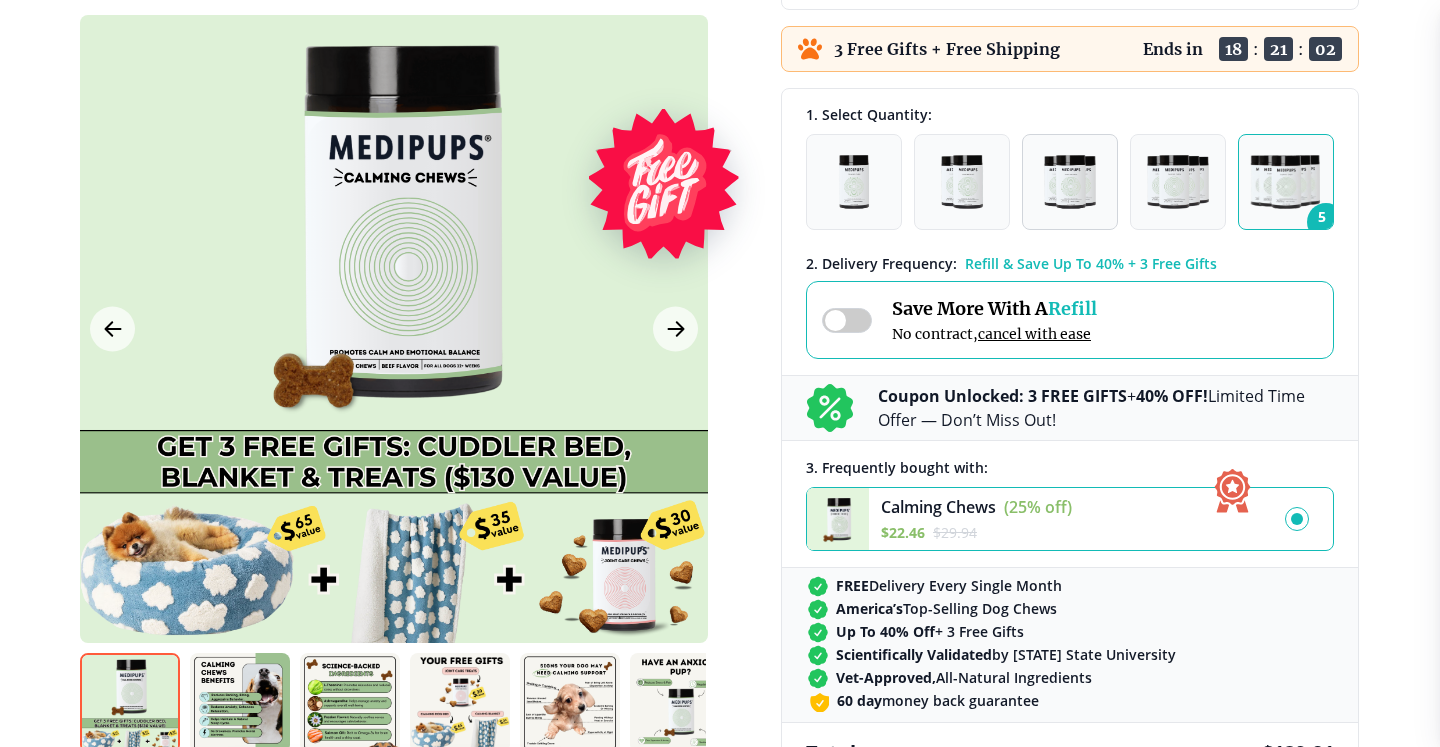 click at bounding box center [1070, 182] 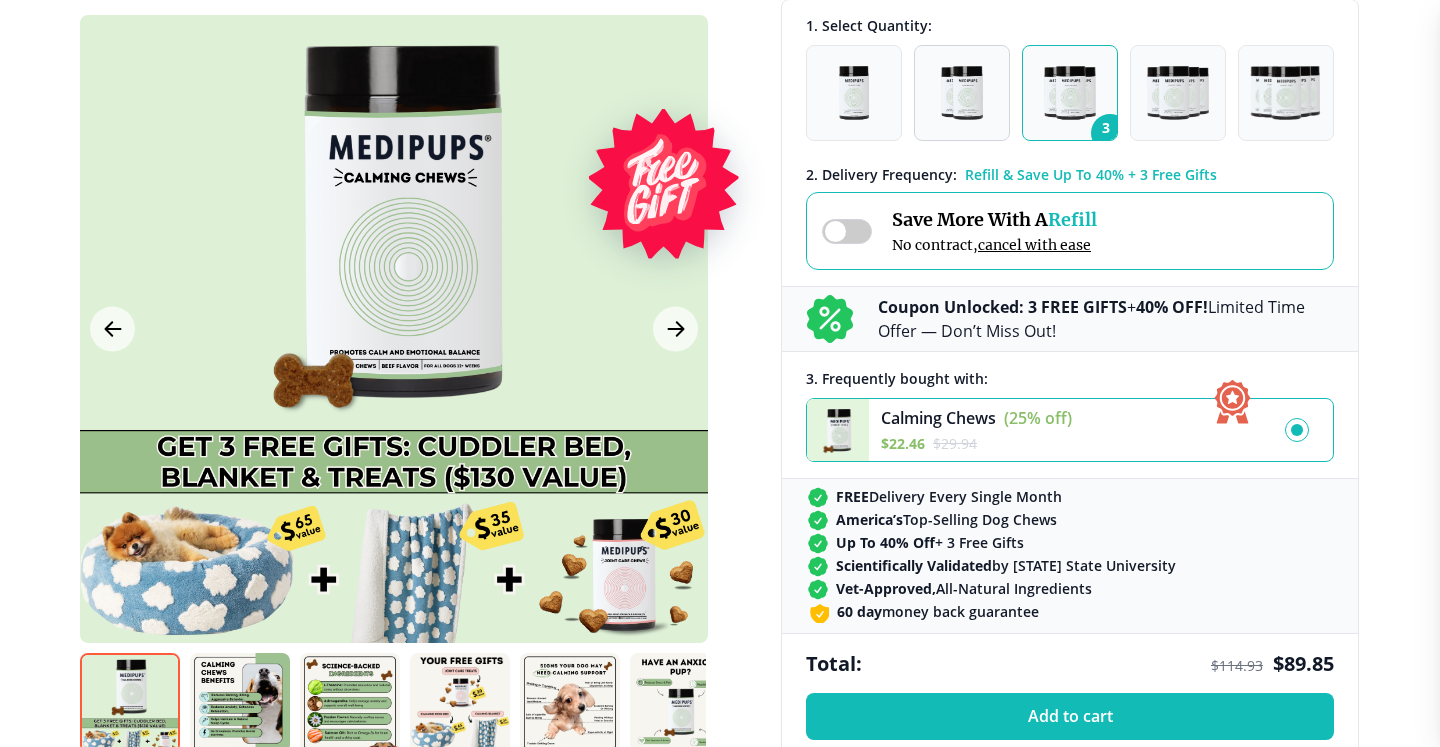 scroll, scrollTop: 572, scrollLeft: 0, axis: vertical 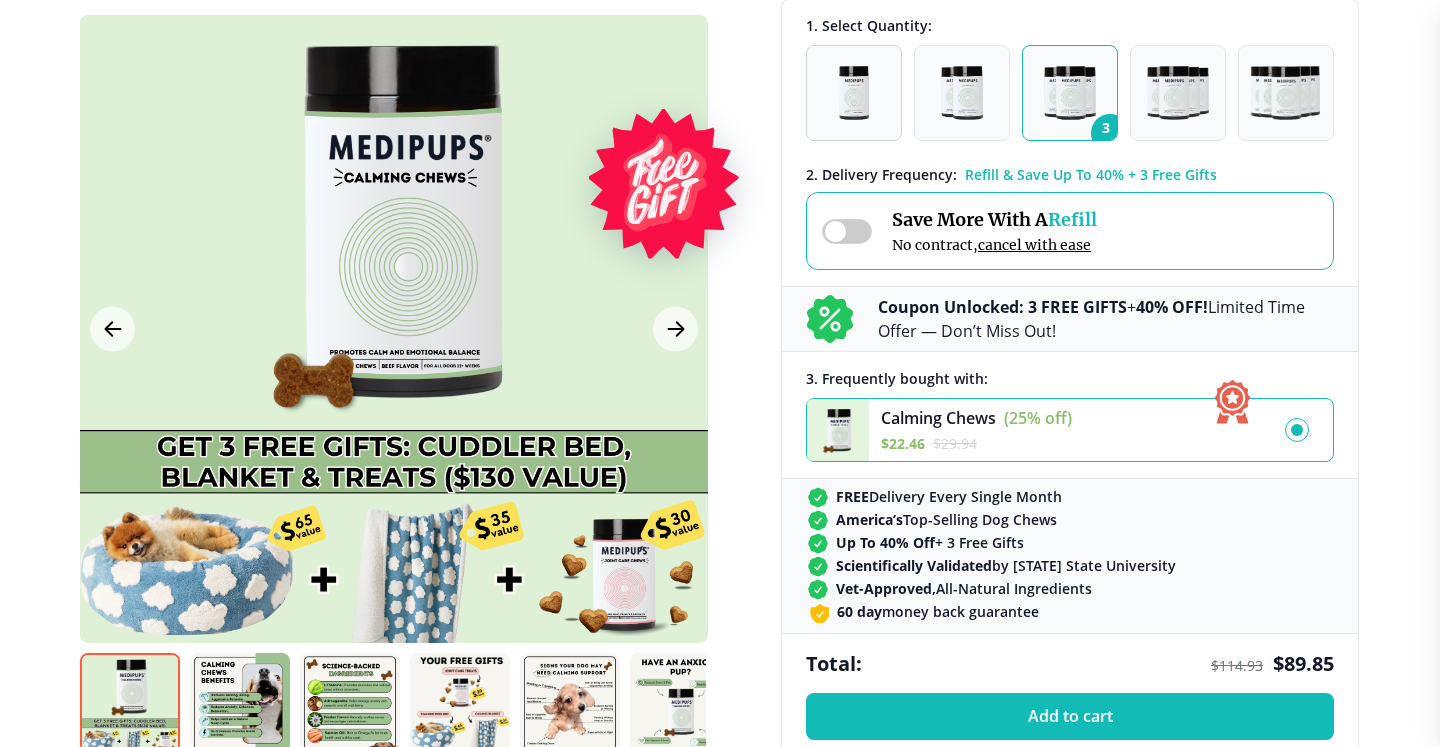 click at bounding box center [854, 93] 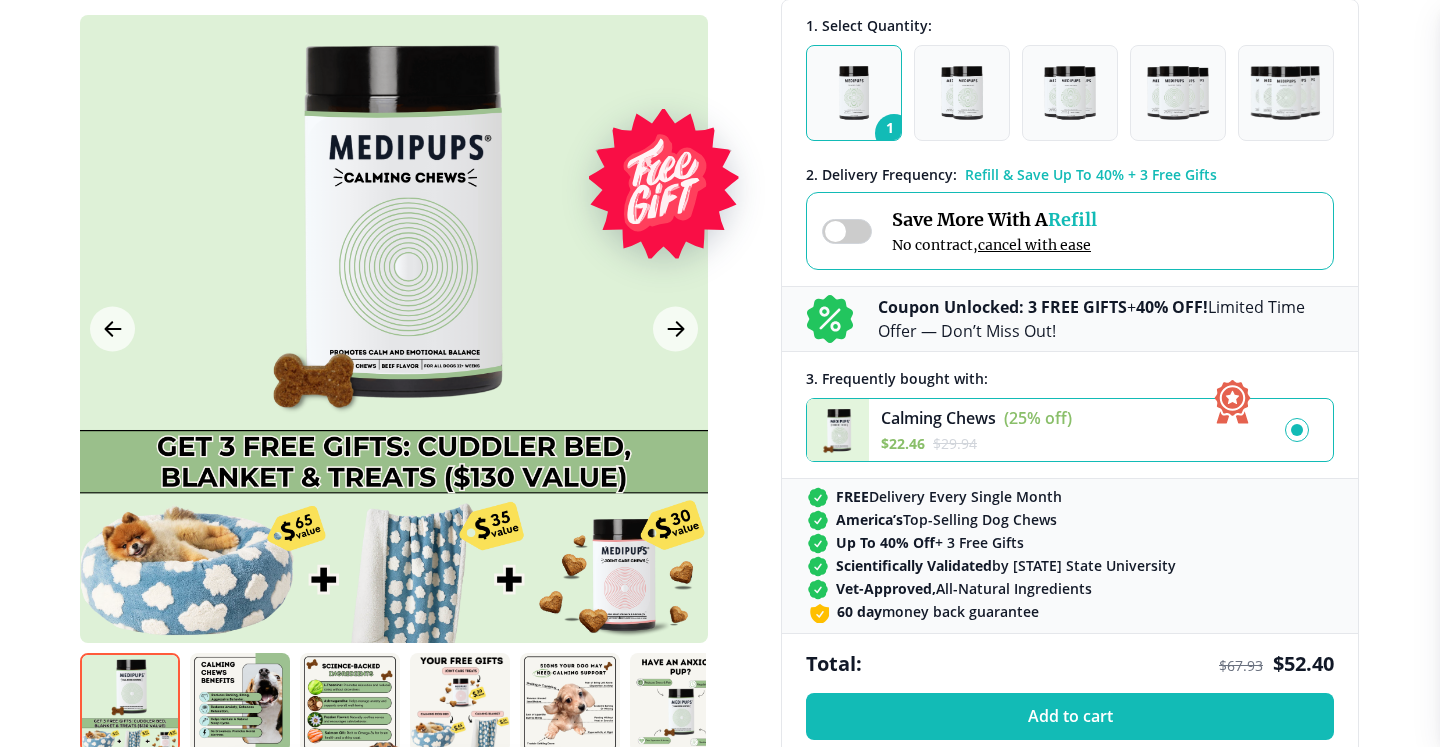 click at bounding box center (1297, 430) 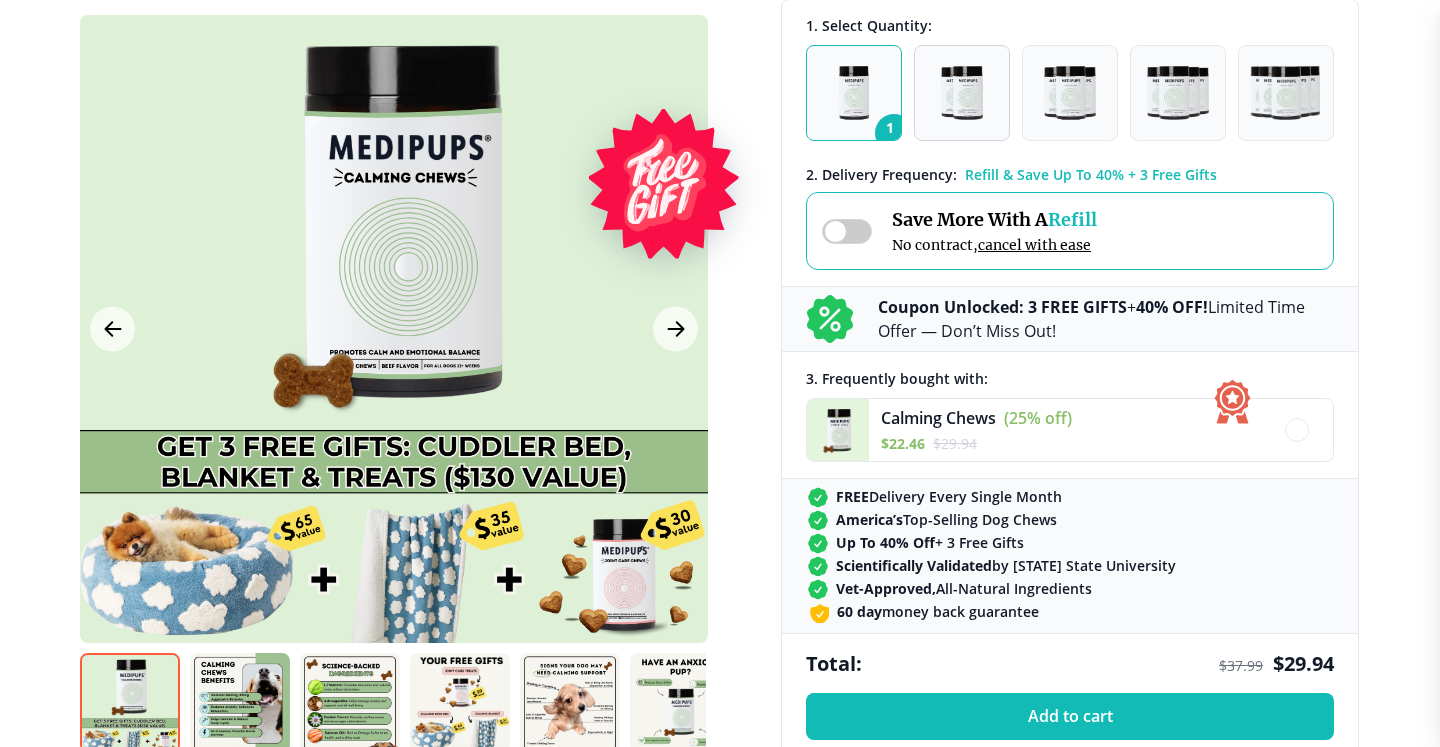click at bounding box center [962, 93] 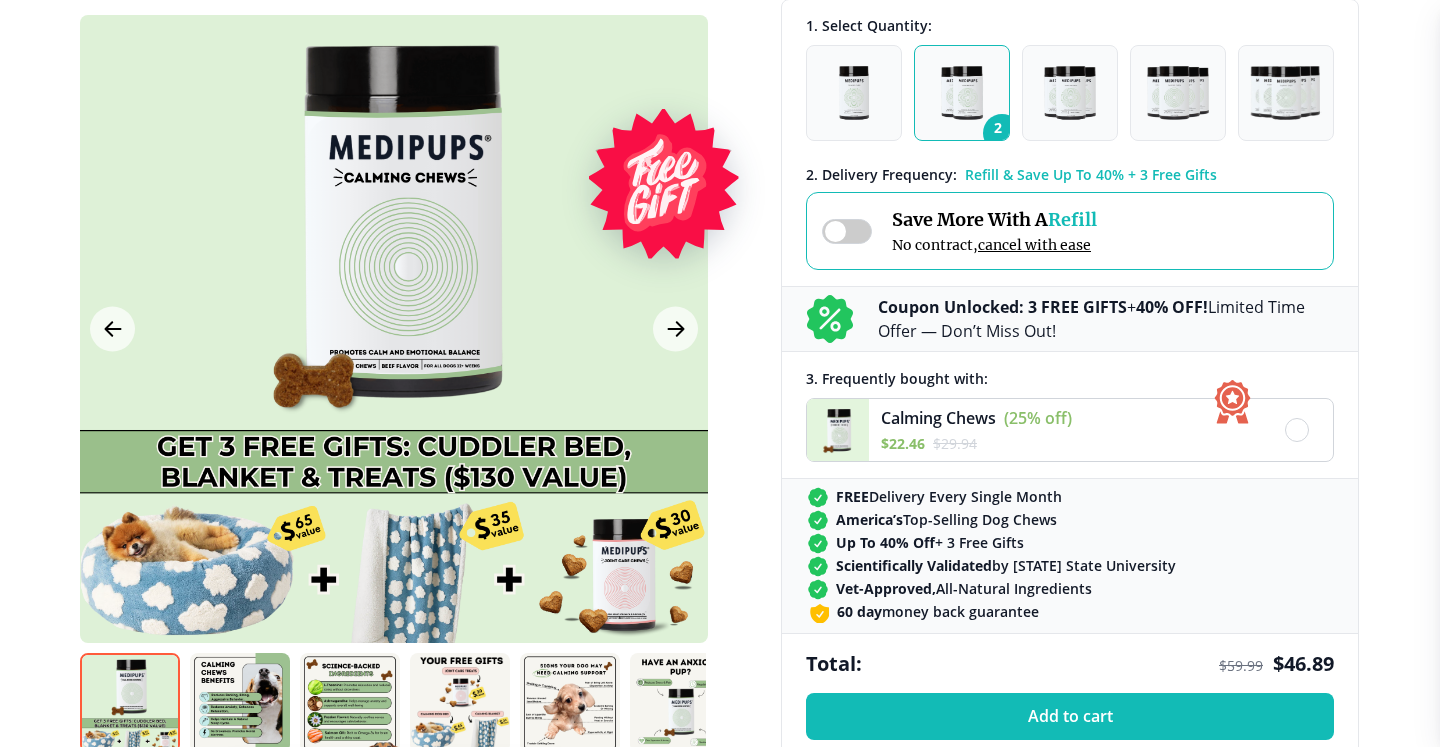 click at bounding box center (1297, 430) 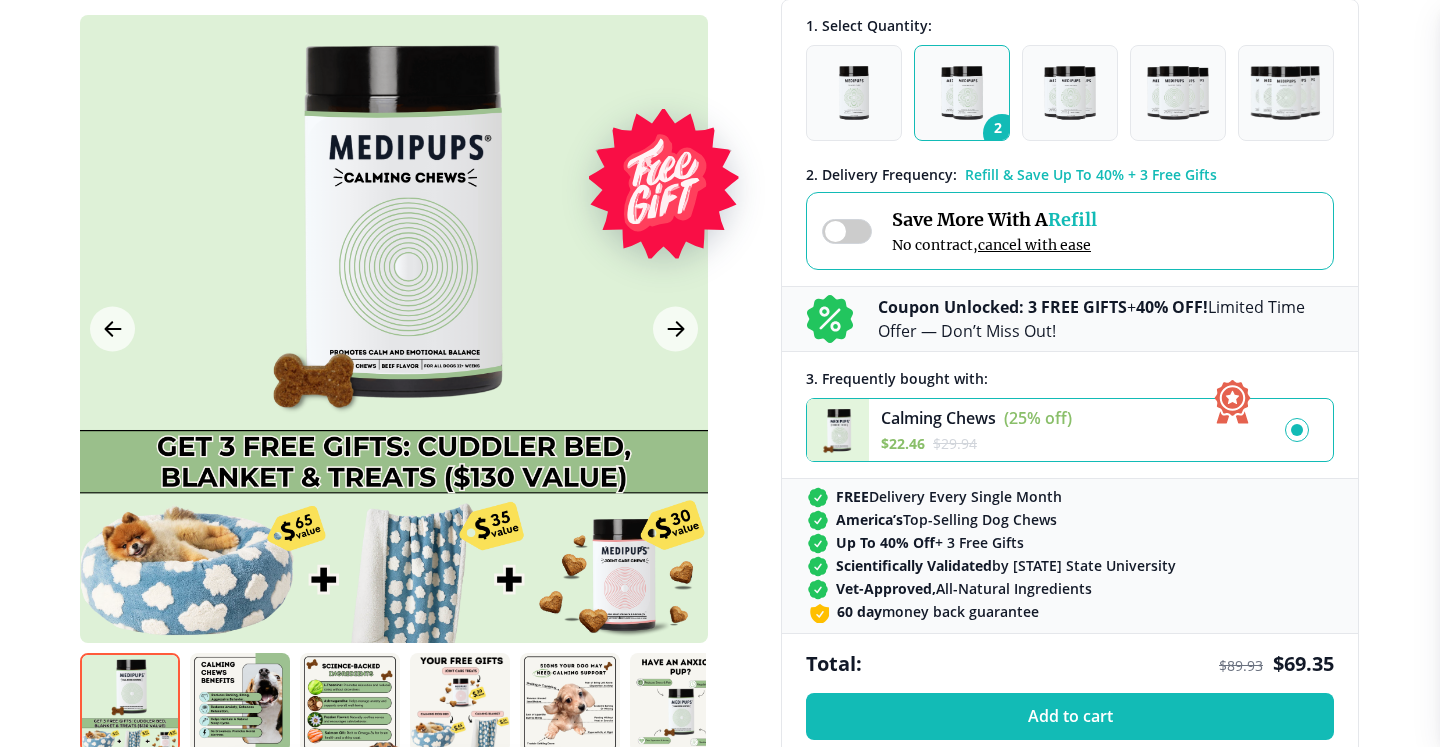 click at bounding box center [1297, 430] 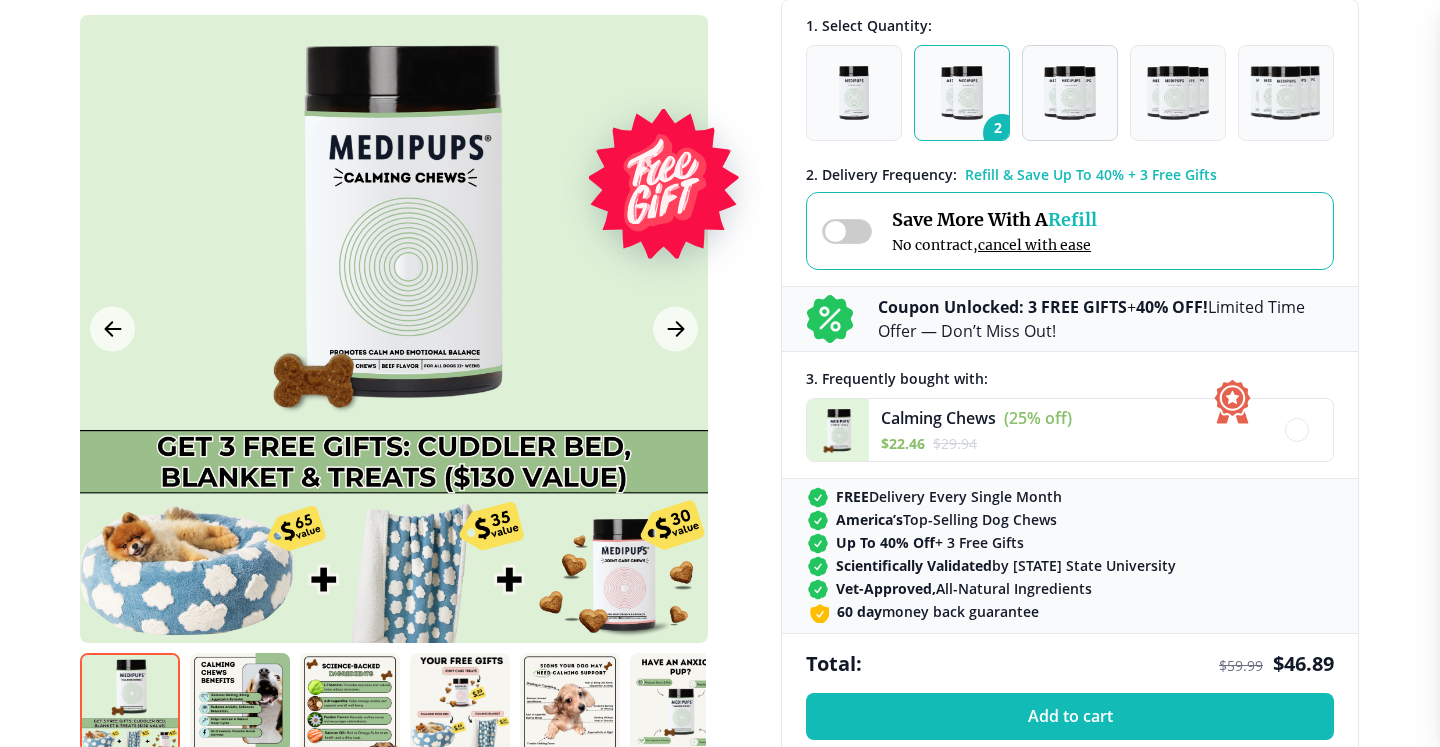 click at bounding box center [1070, 93] 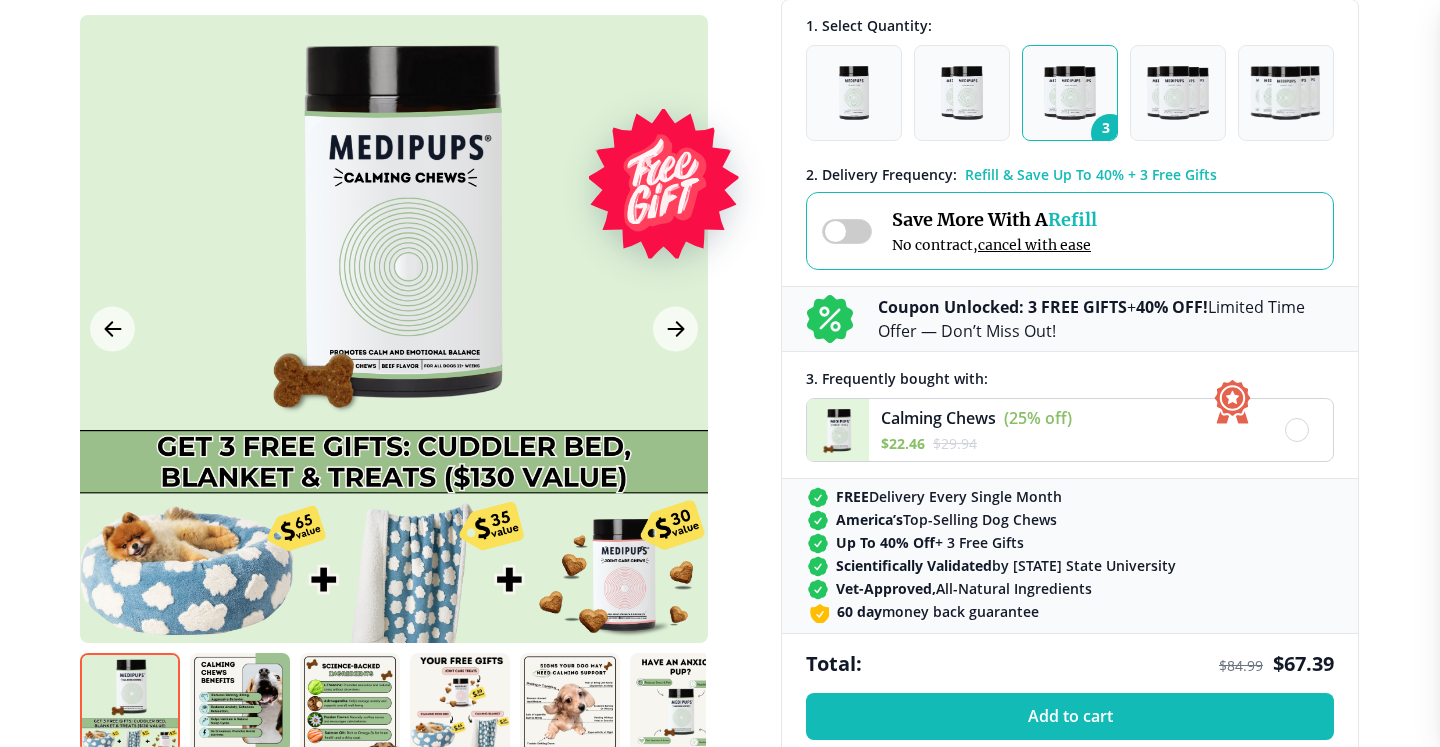 click at bounding box center (1297, 430) 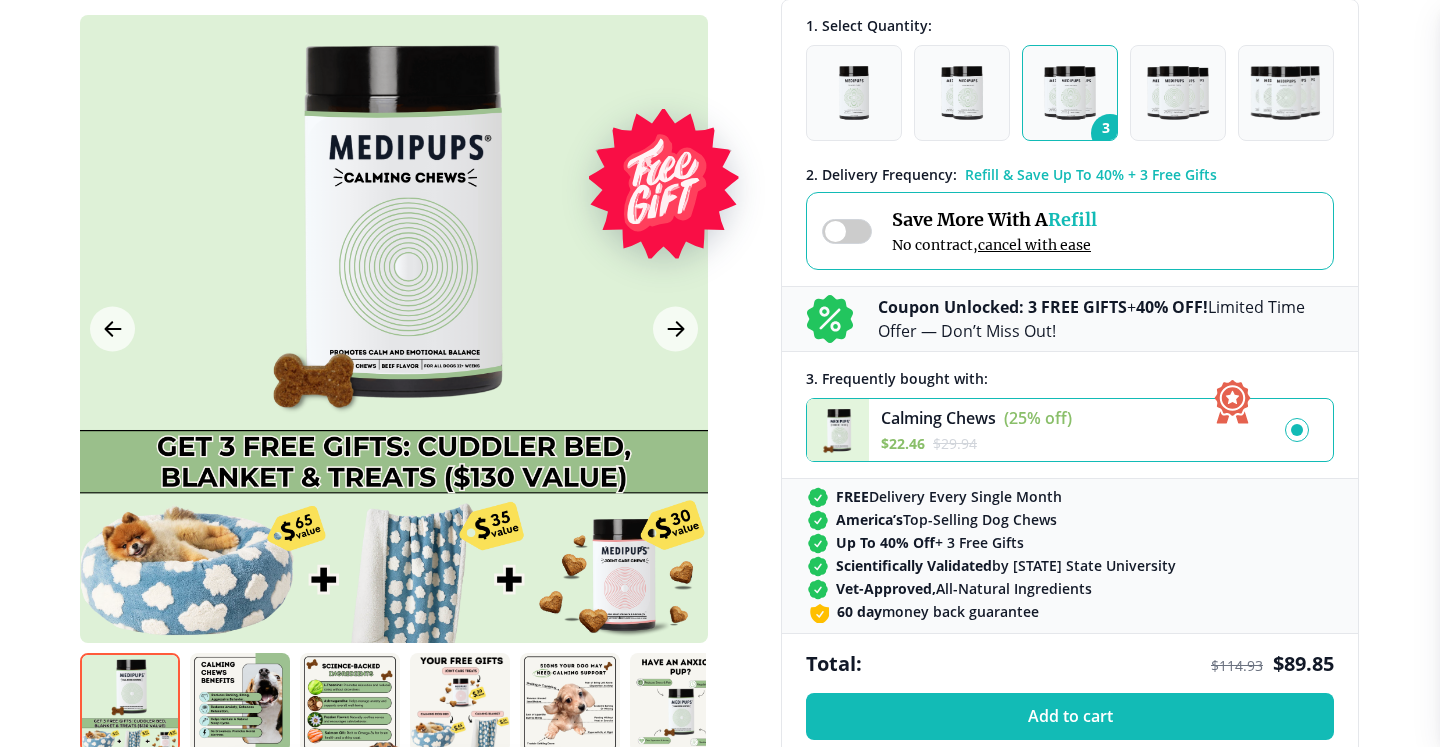 scroll, scrollTop: 573, scrollLeft: 0, axis: vertical 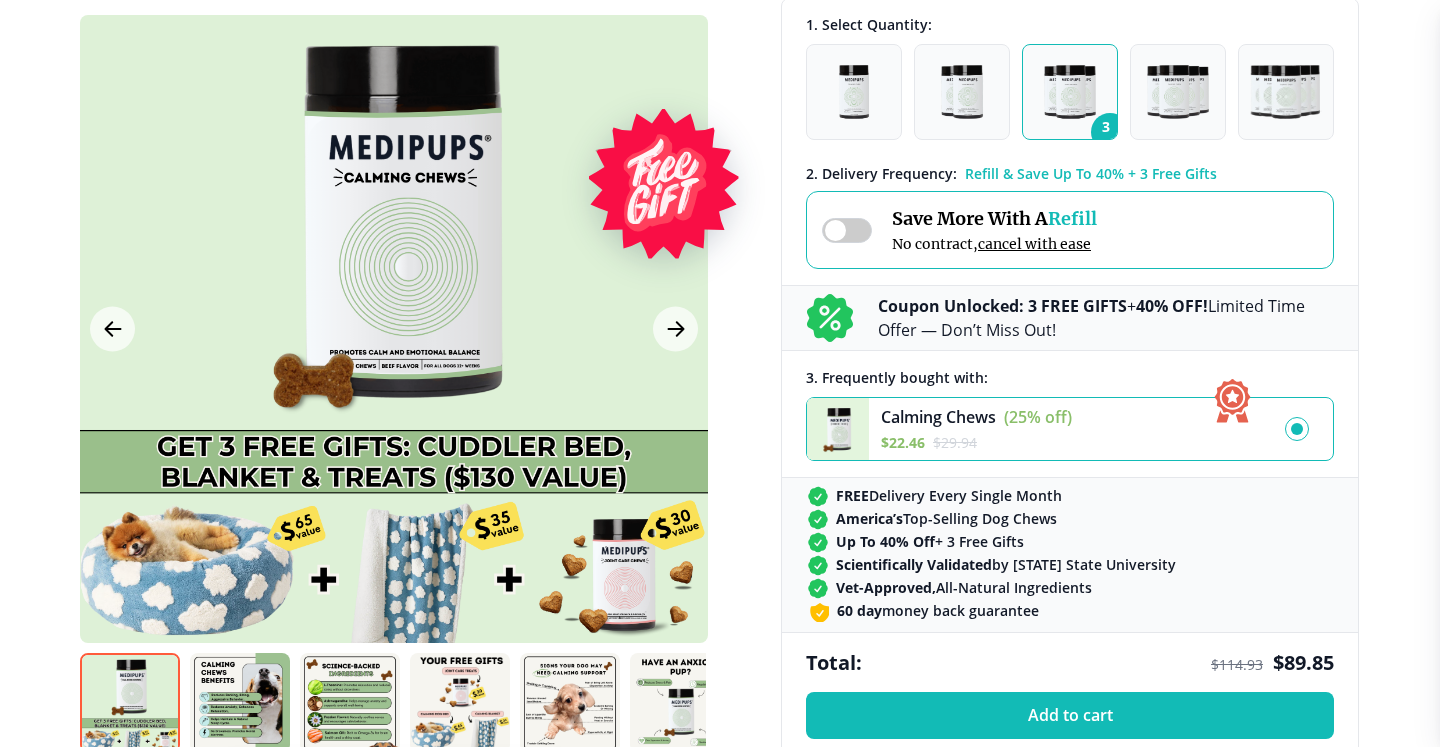click at bounding box center (1297, 429) 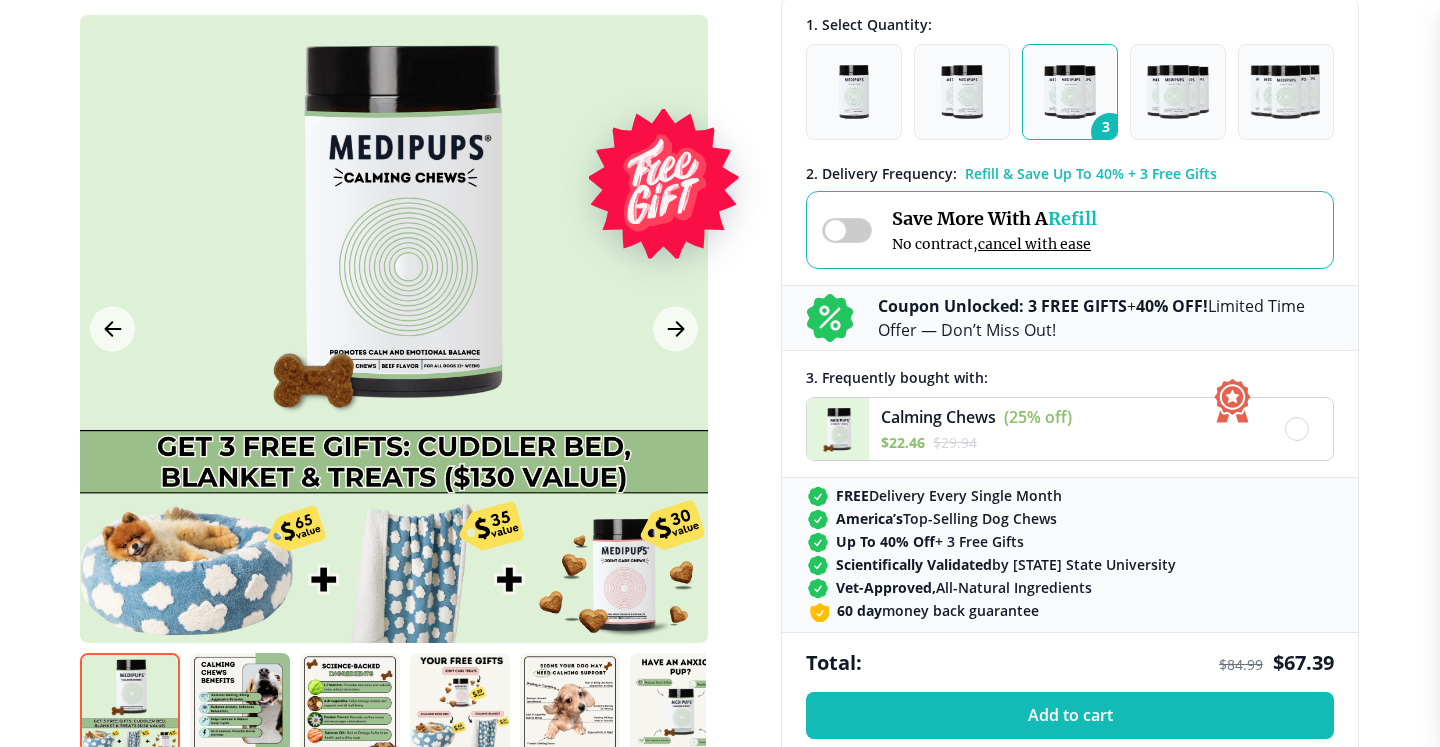scroll, scrollTop: 574, scrollLeft: 0, axis: vertical 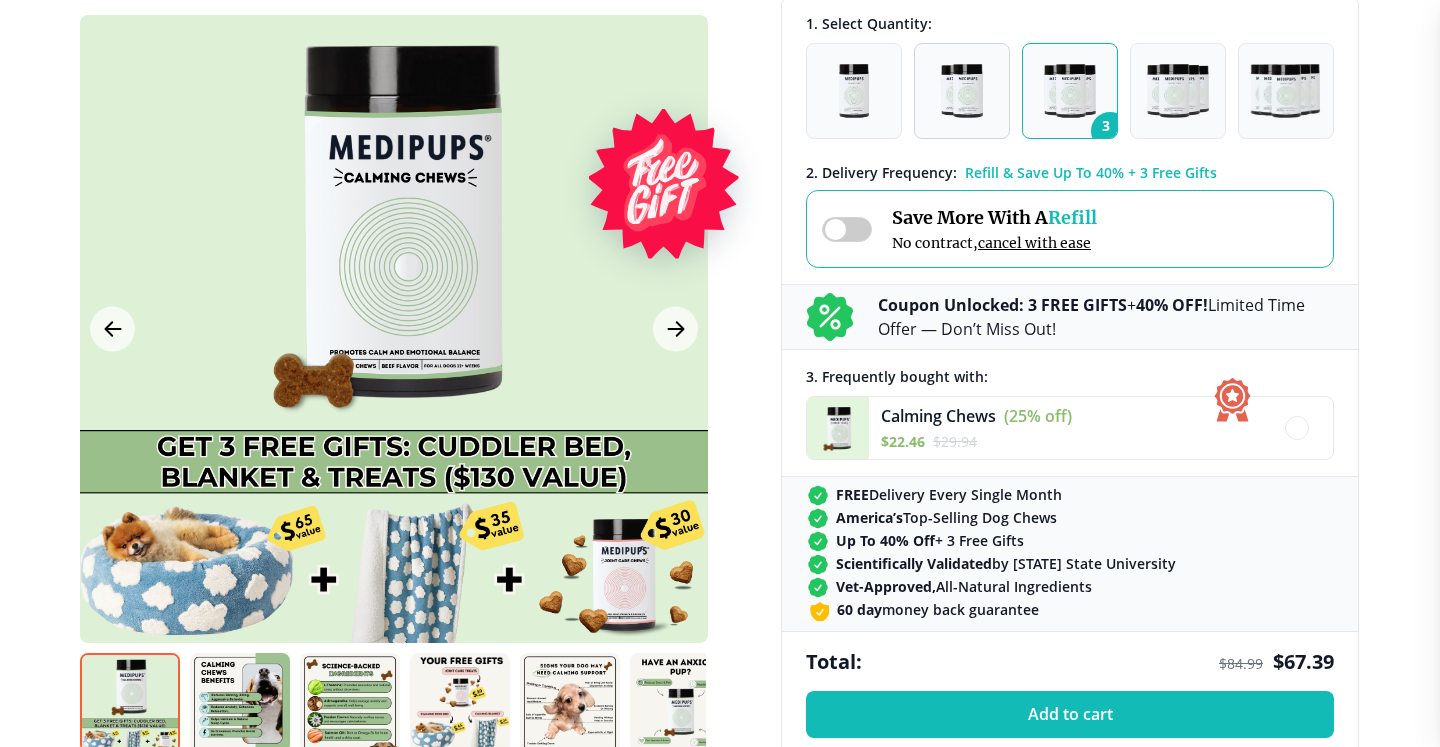 click at bounding box center (962, 91) 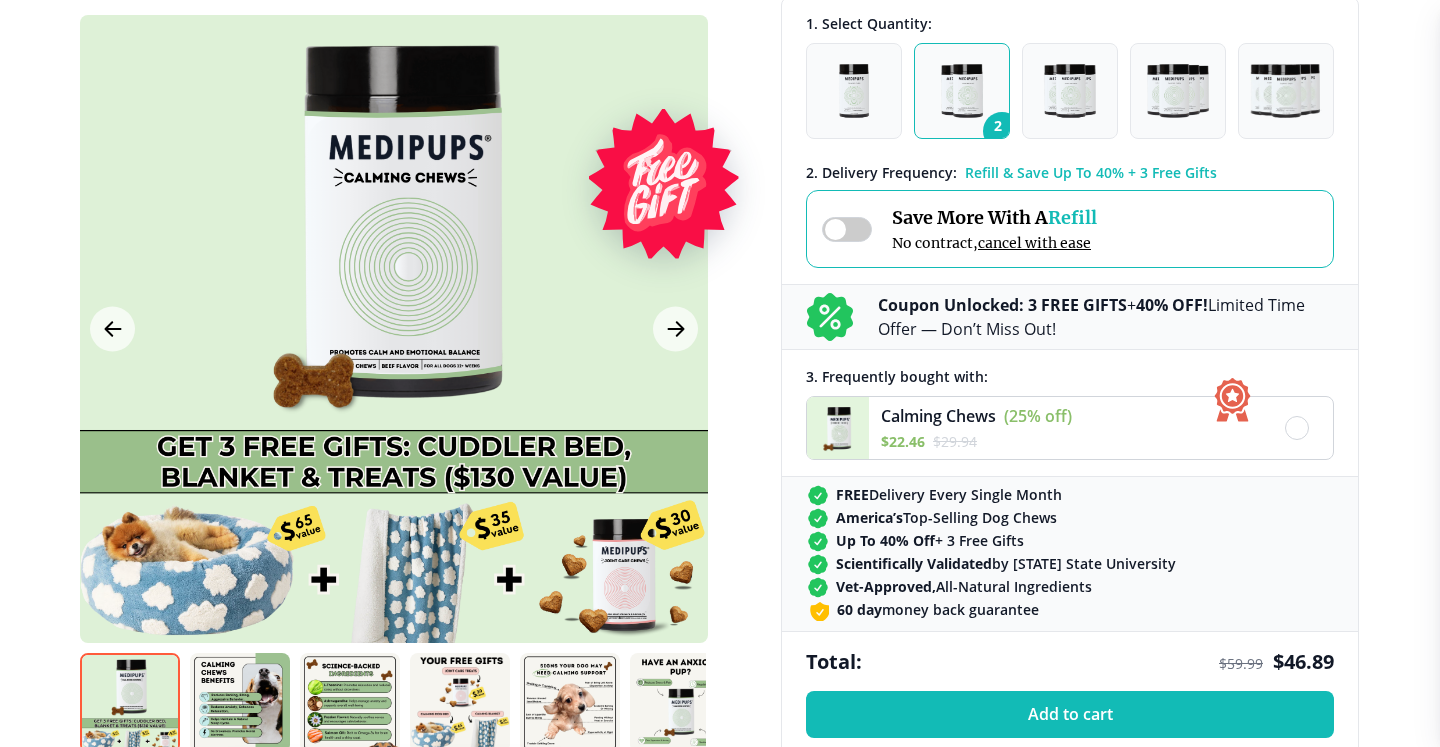 click at bounding box center (1297, 428) 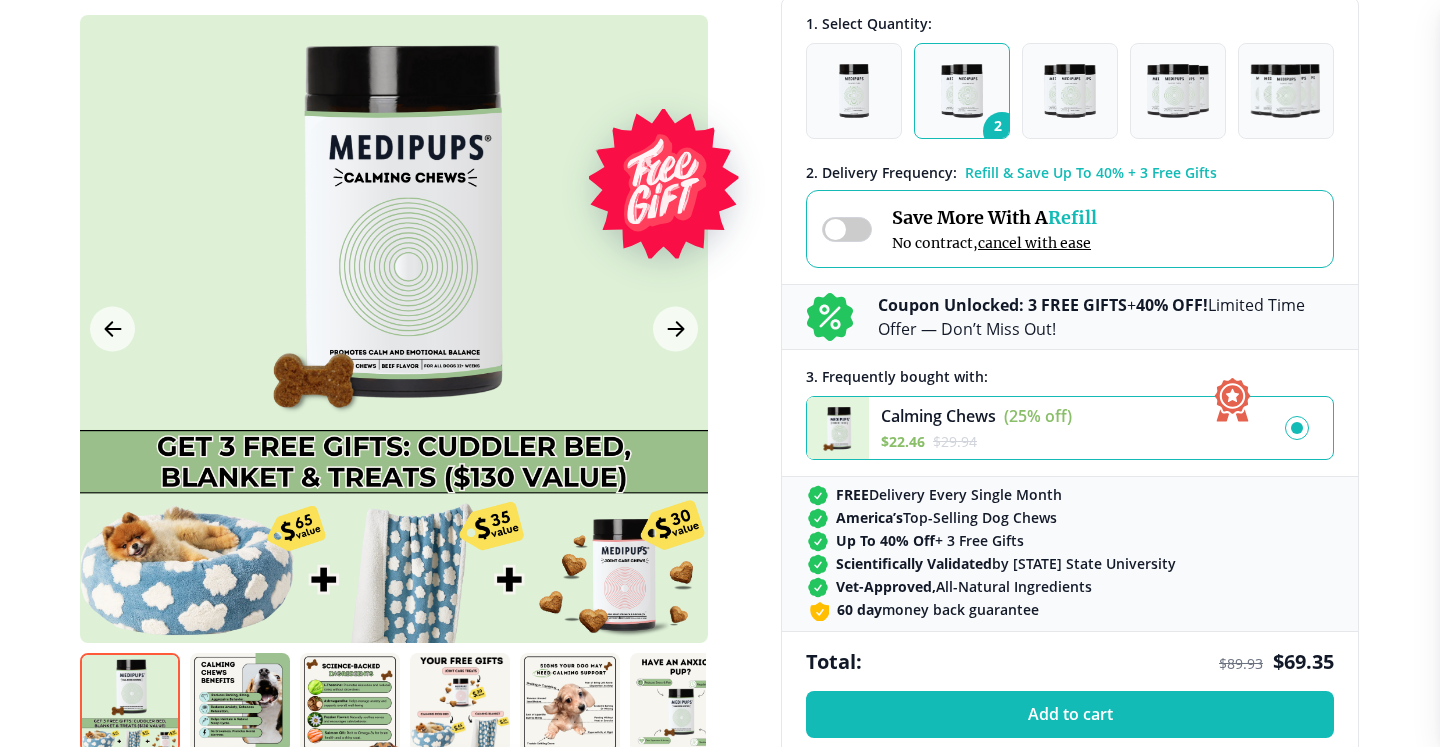 click at bounding box center (1297, 428) 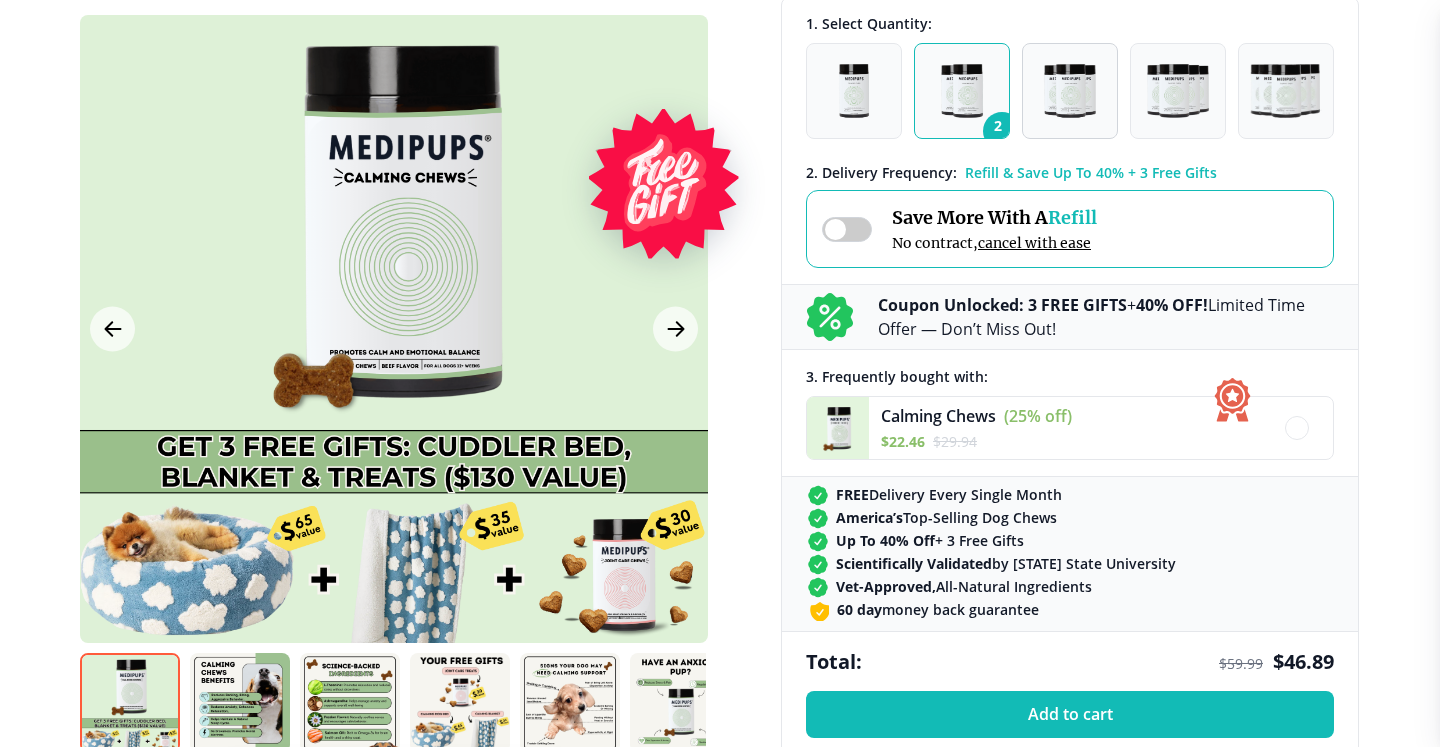 click at bounding box center [1070, 91] 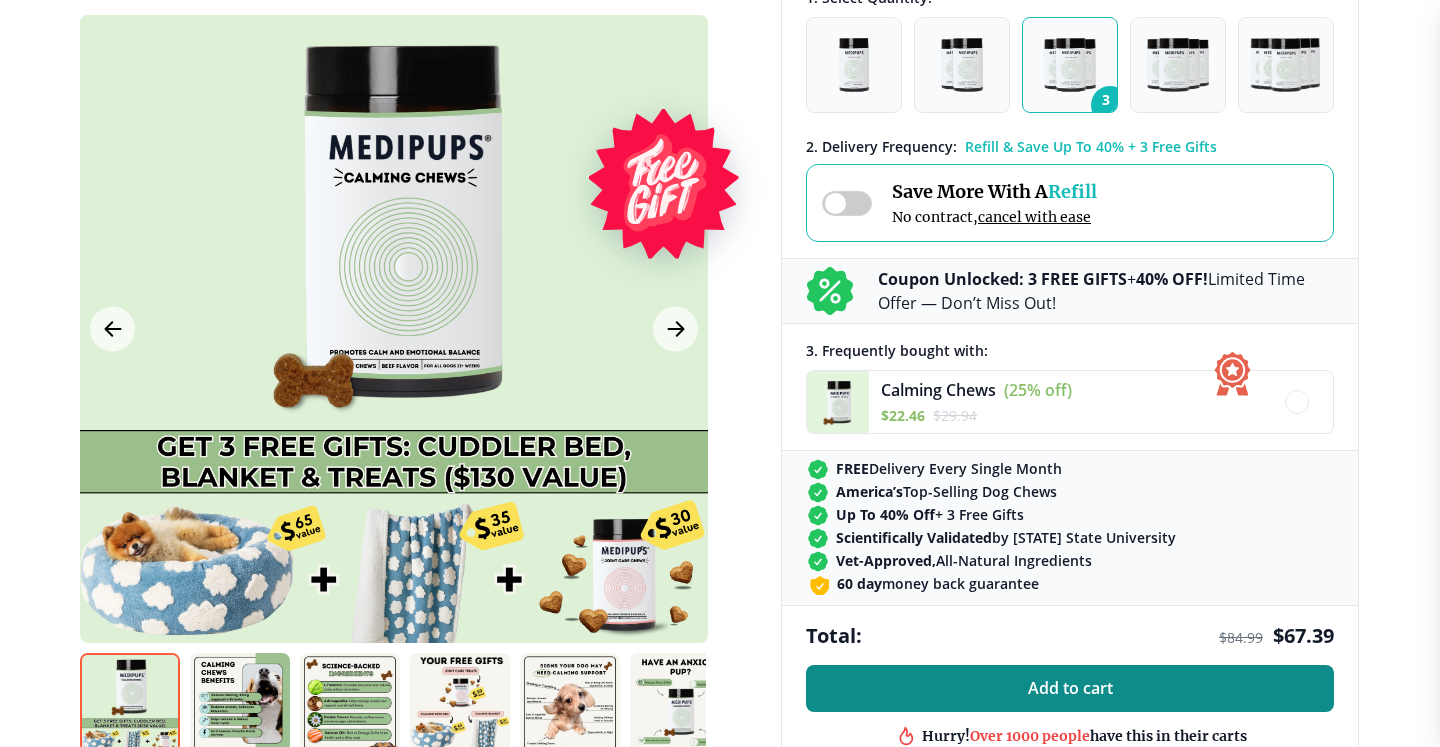 scroll, scrollTop: 595, scrollLeft: 0, axis: vertical 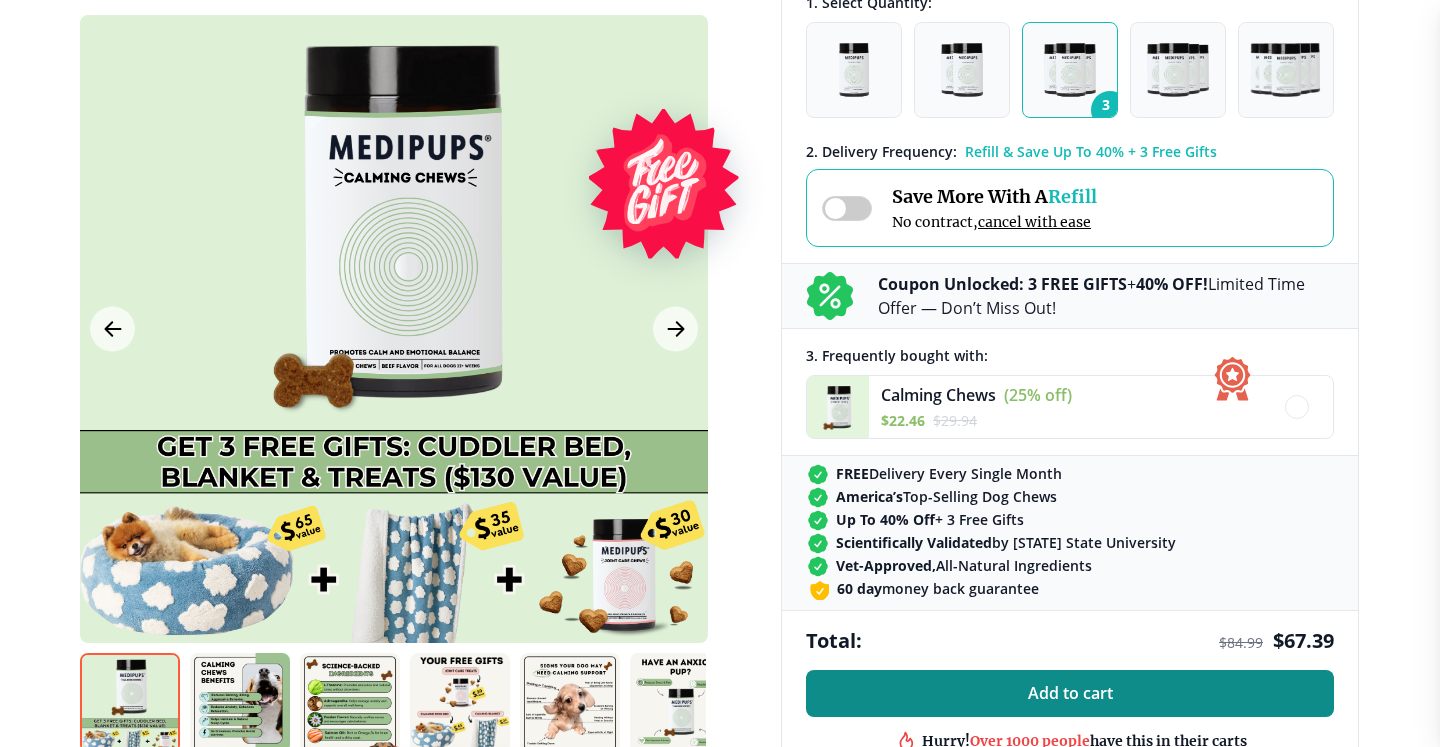 click on "Add to cart" at bounding box center (1070, 693) 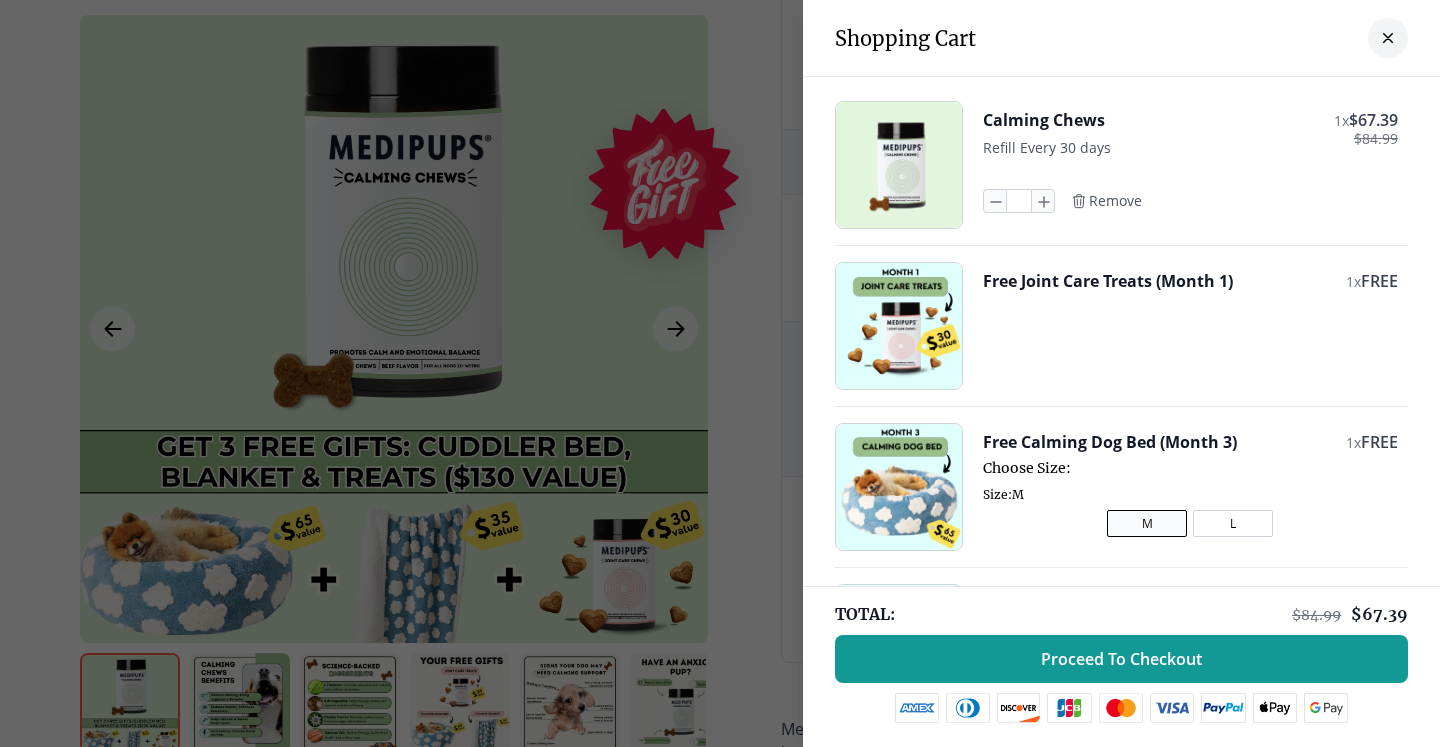 scroll, scrollTop: 552, scrollLeft: 0, axis: vertical 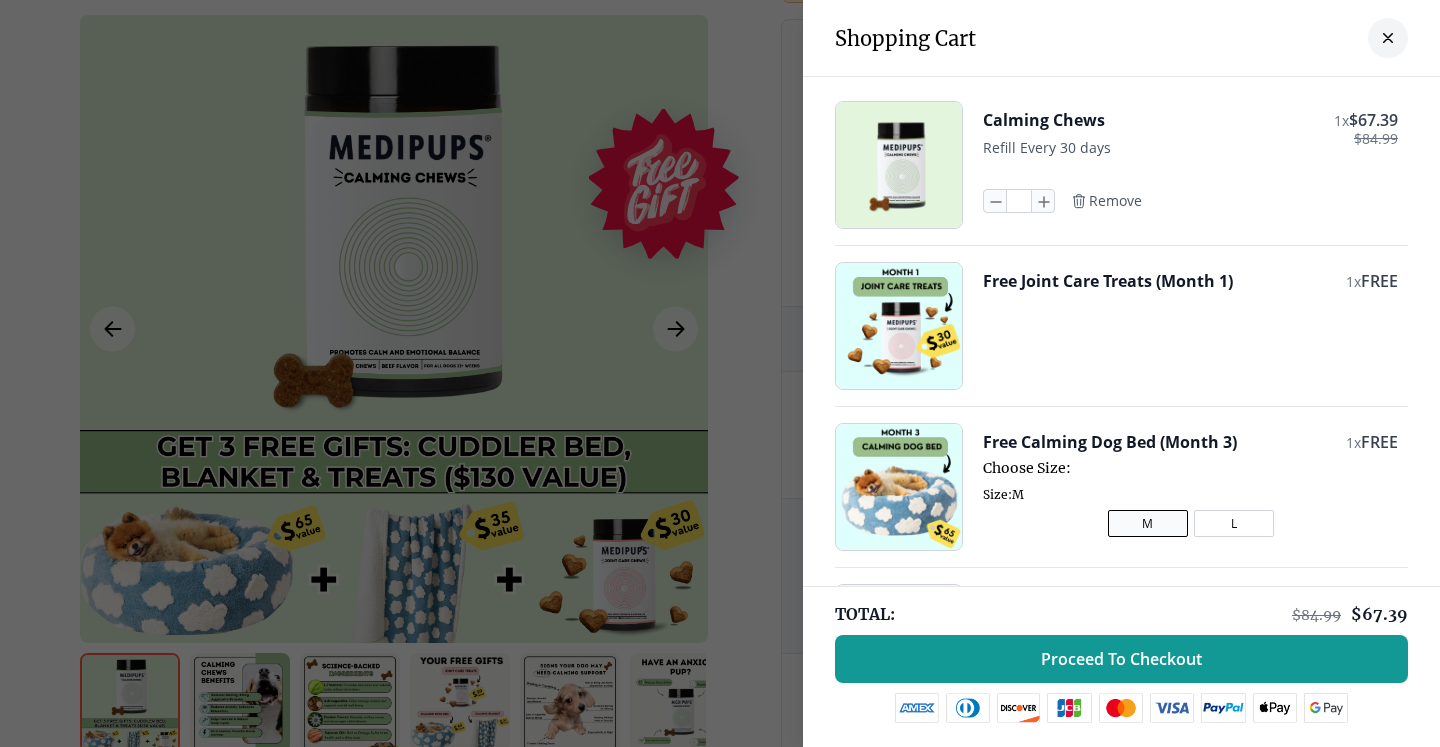click 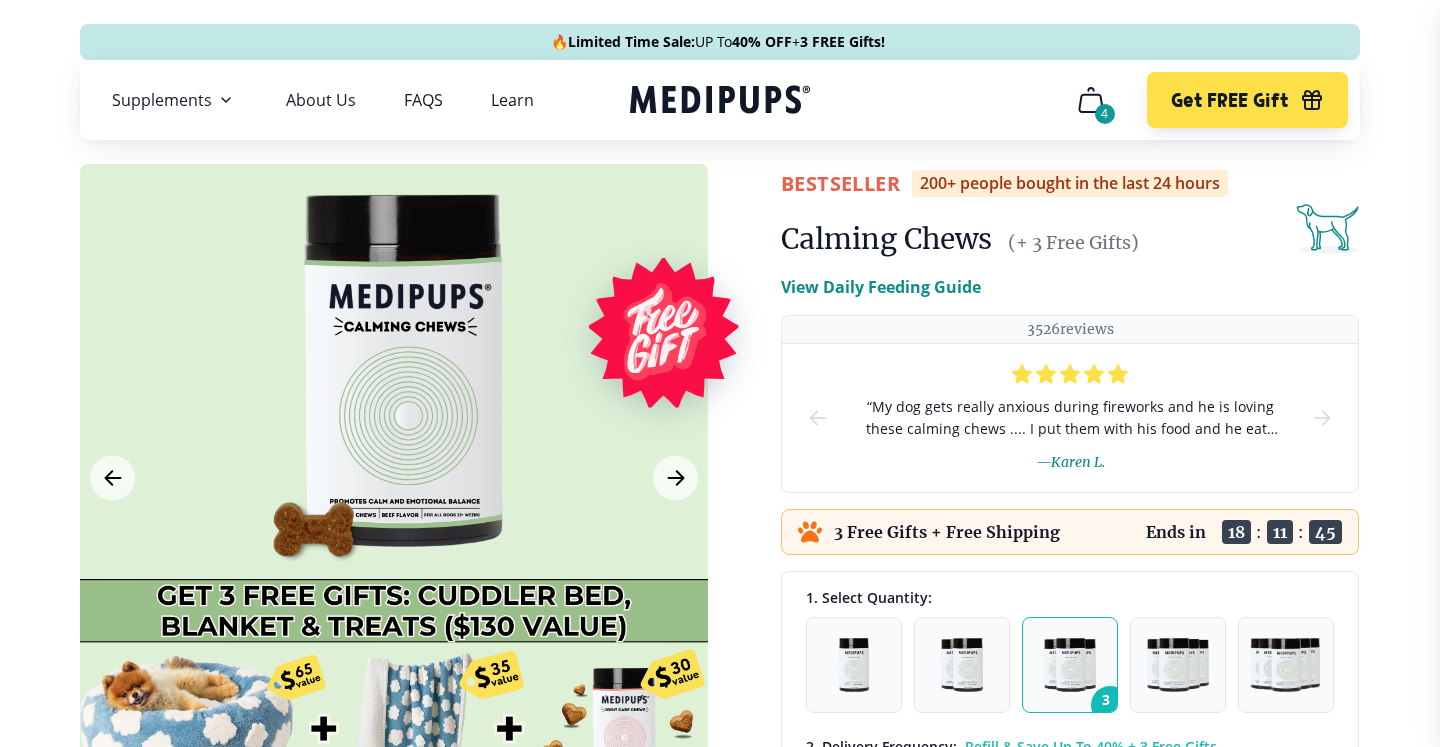 scroll, scrollTop: 0, scrollLeft: 1, axis: horizontal 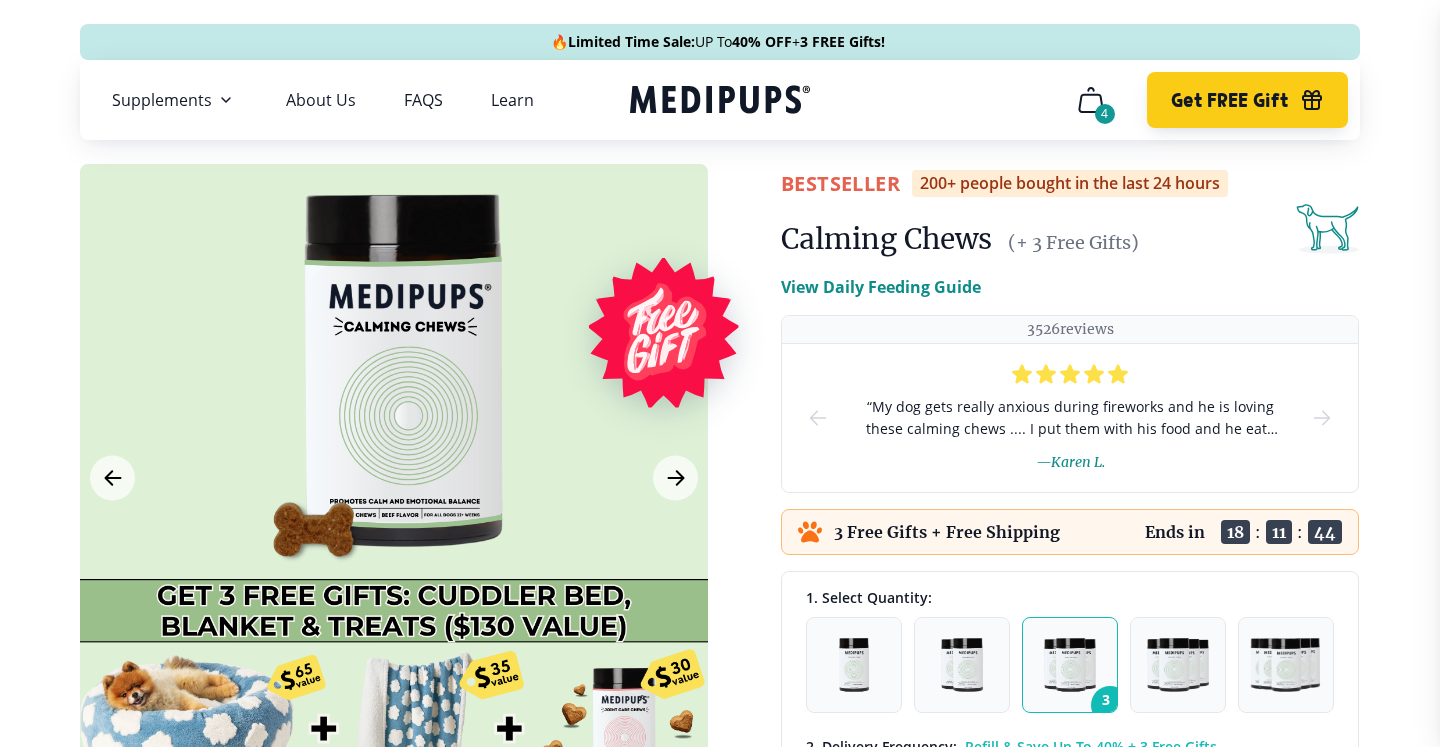 click on "Get FREE Gift" at bounding box center (1229, 100) 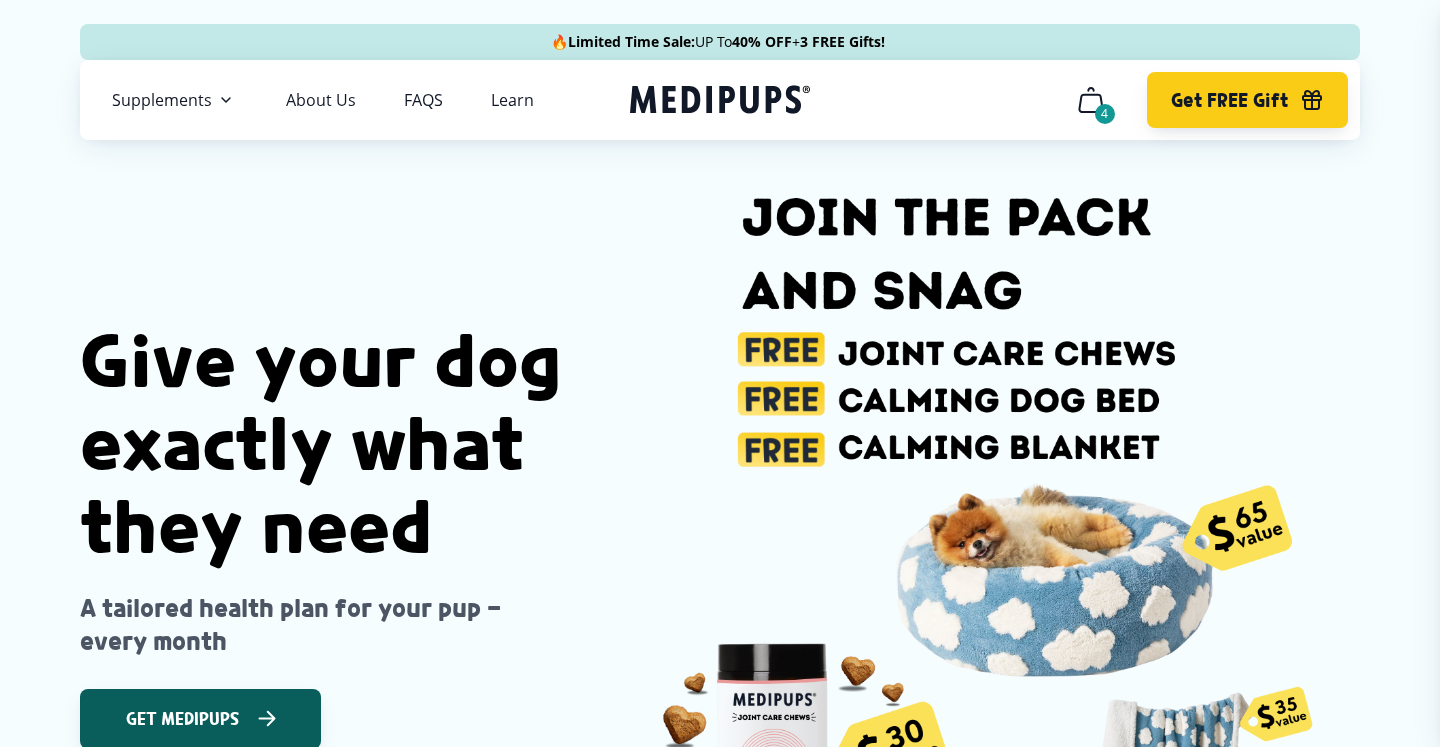scroll, scrollTop: 0, scrollLeft: 101, axis: horizontal 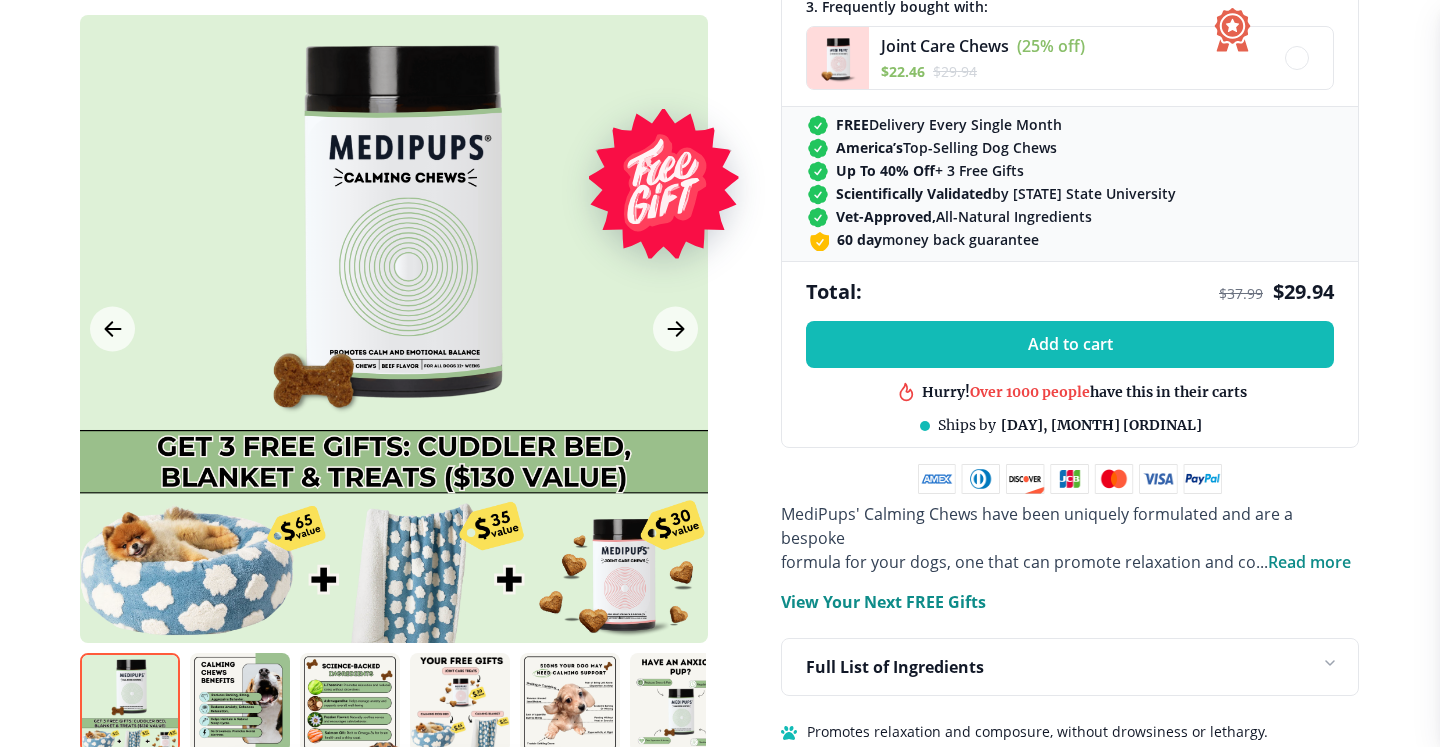 click on "Read more" at bounding box center (1309, 562) 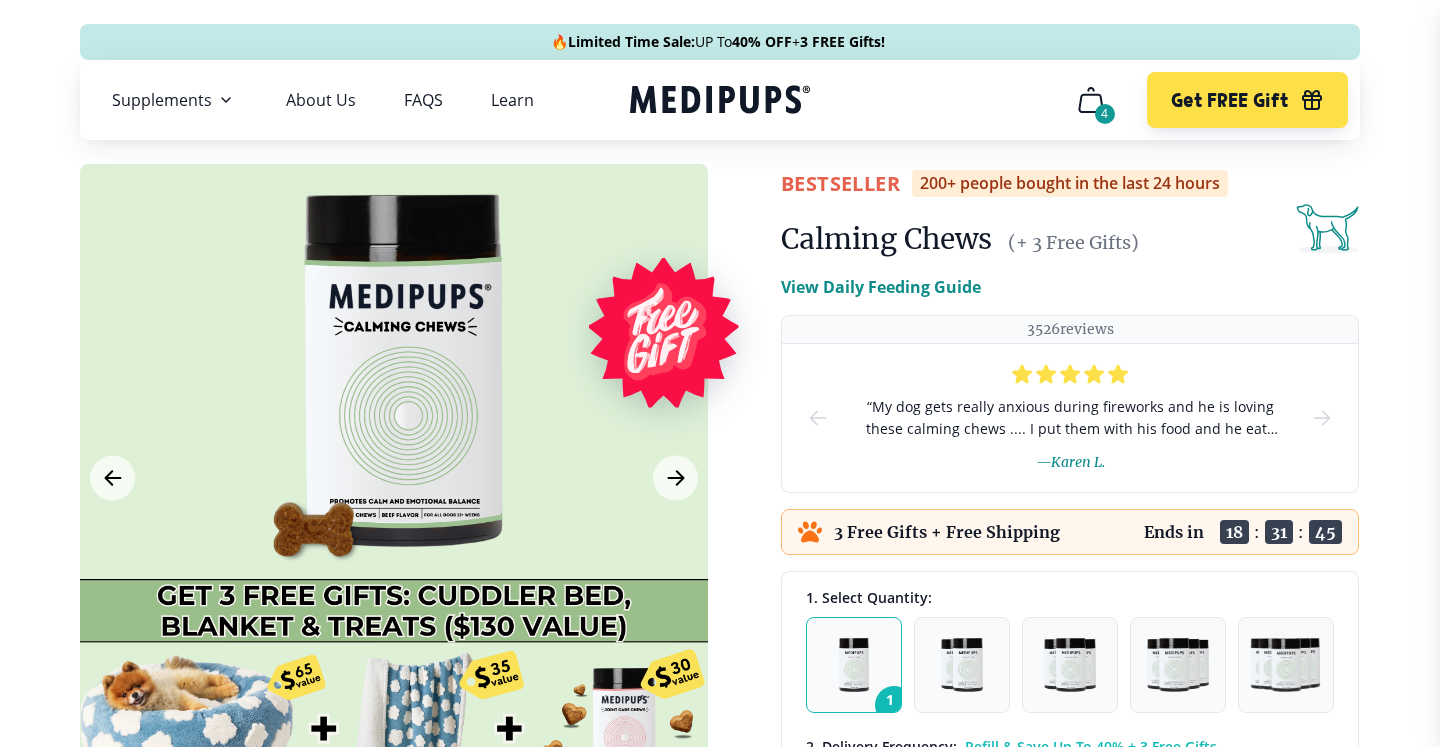 scroll, scrollTop: 0, scrollLeft: 0, axis: both 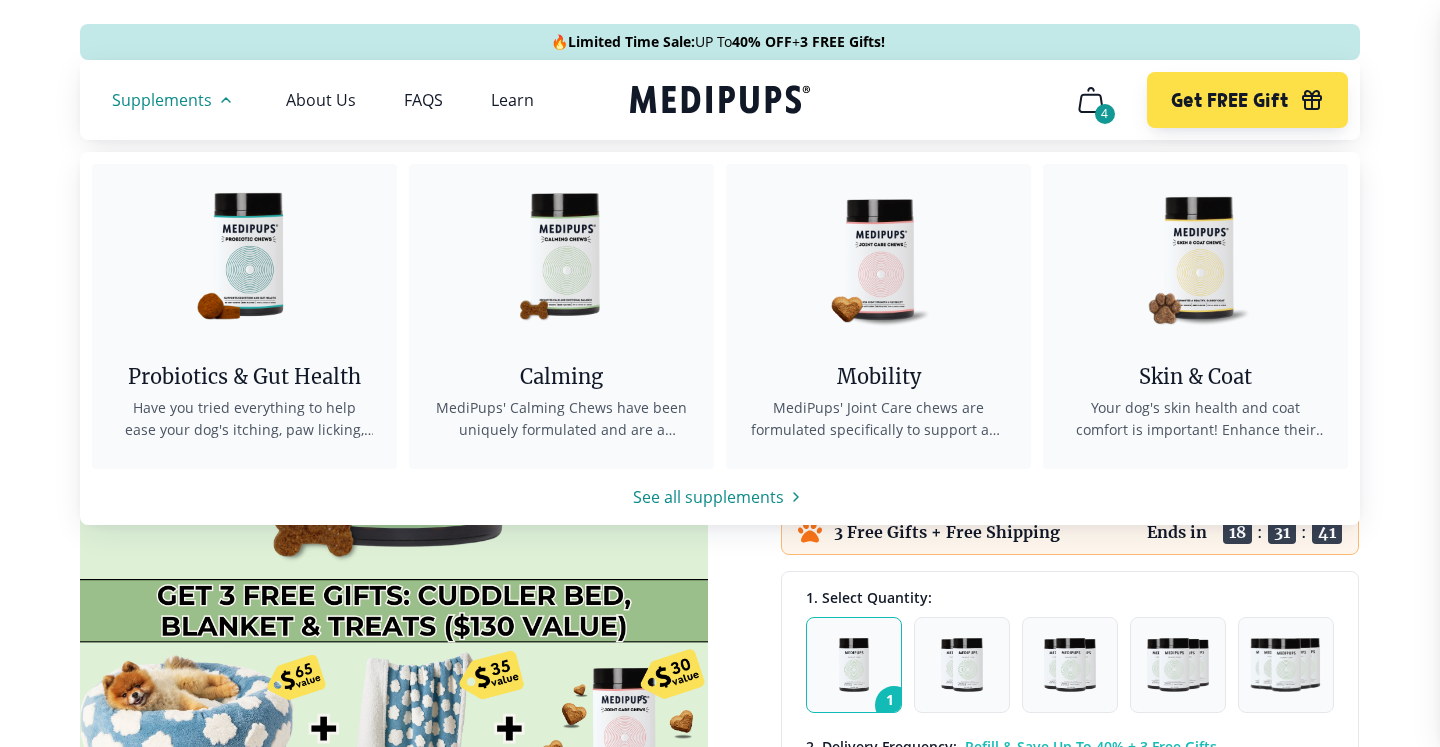 click 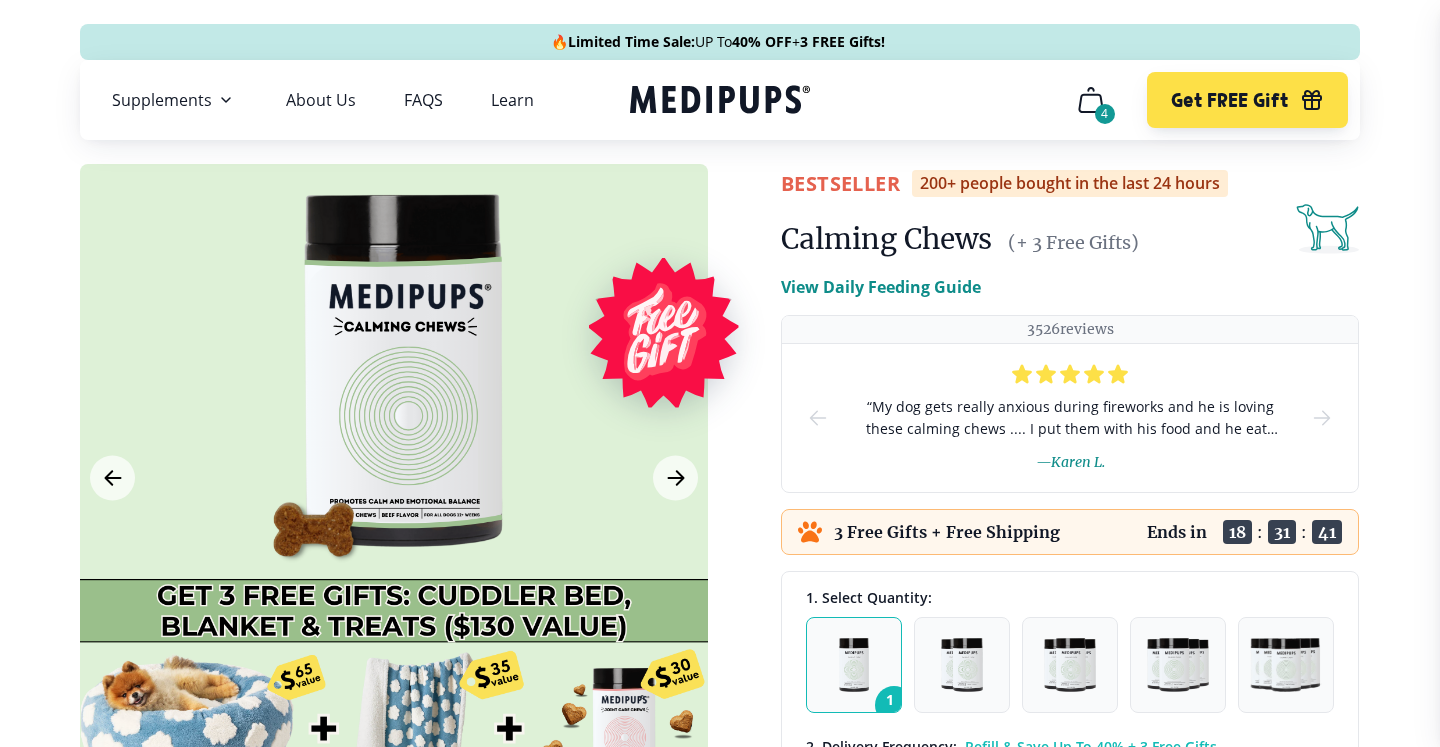 scroll, scrollTop: 9, scrollLeft: 0, axis: vertical 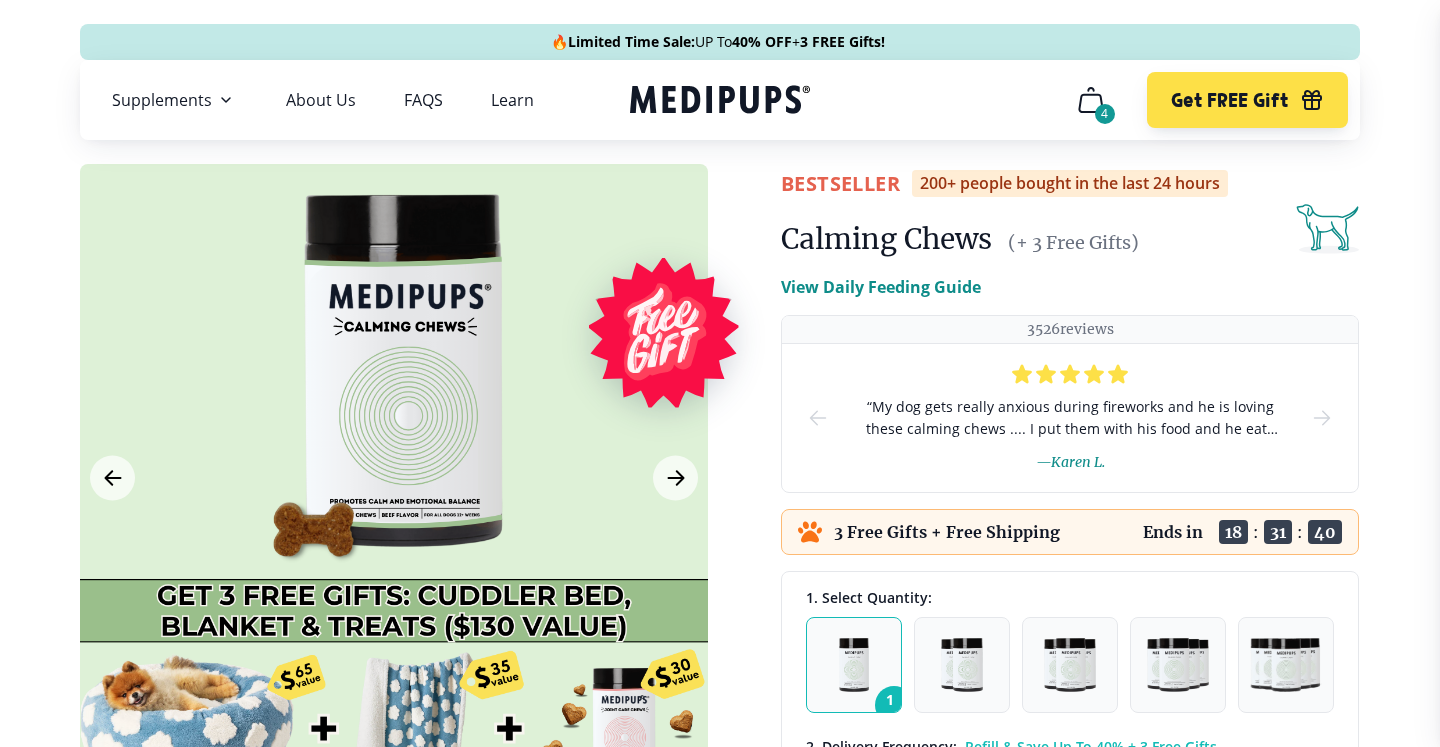 click 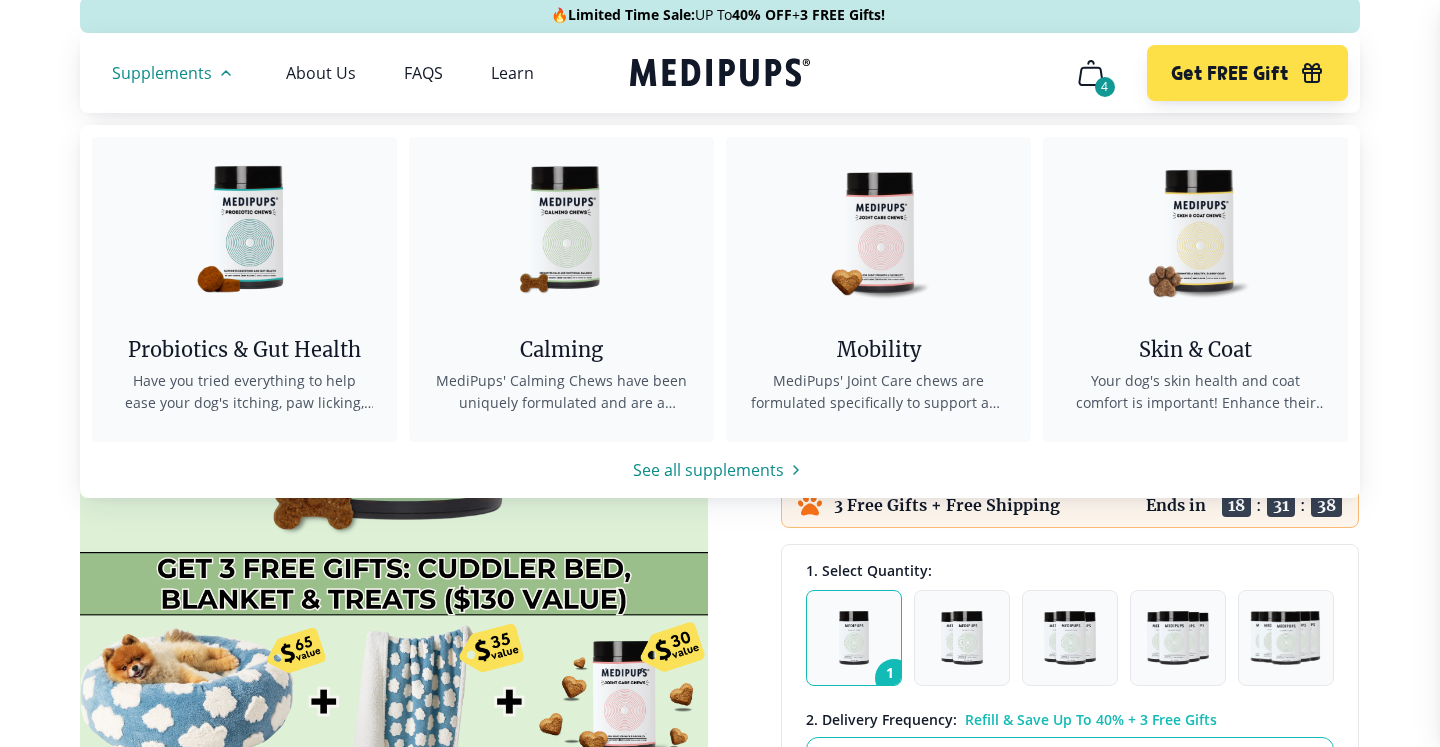 scroll, scrollTop: 29, scrollLeft: 0, axis: vertical 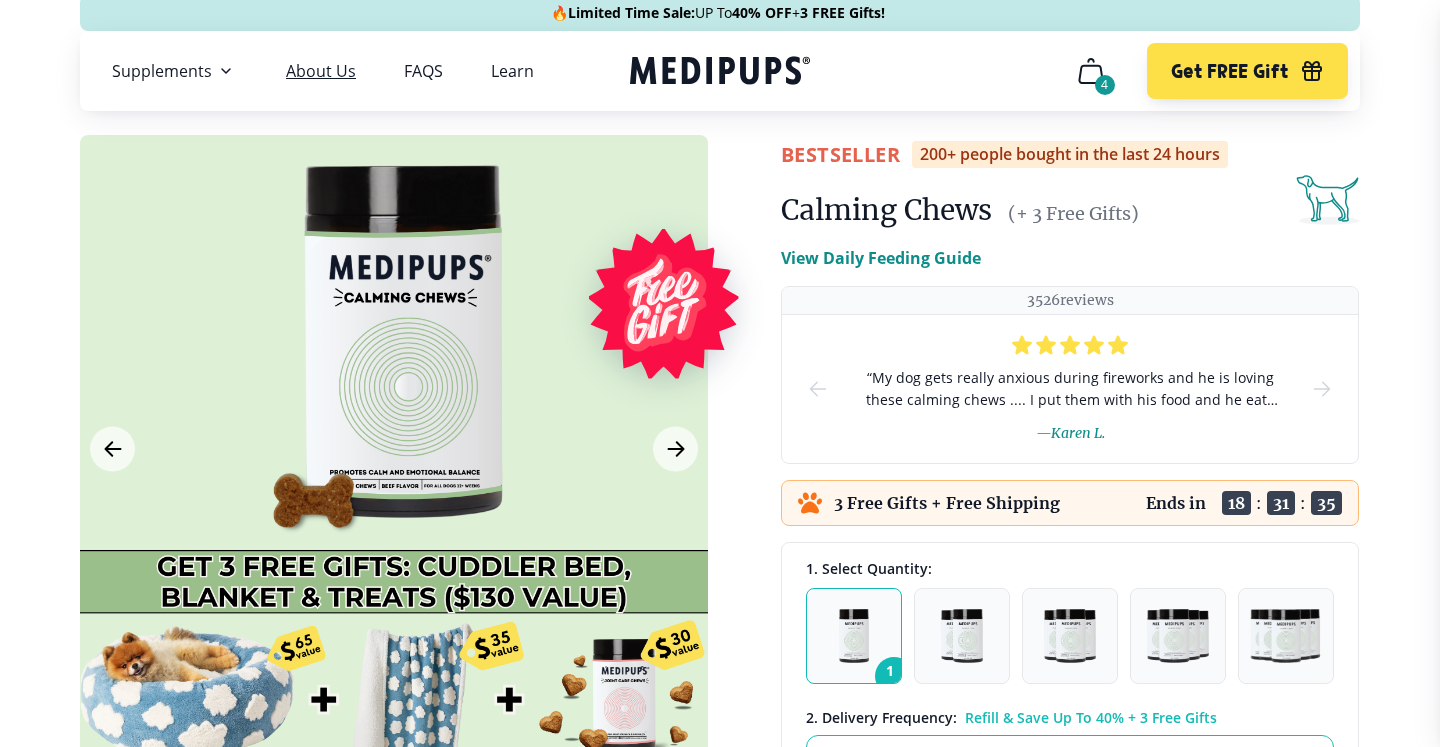 click on "About Us" at bounding box center (321, 71) 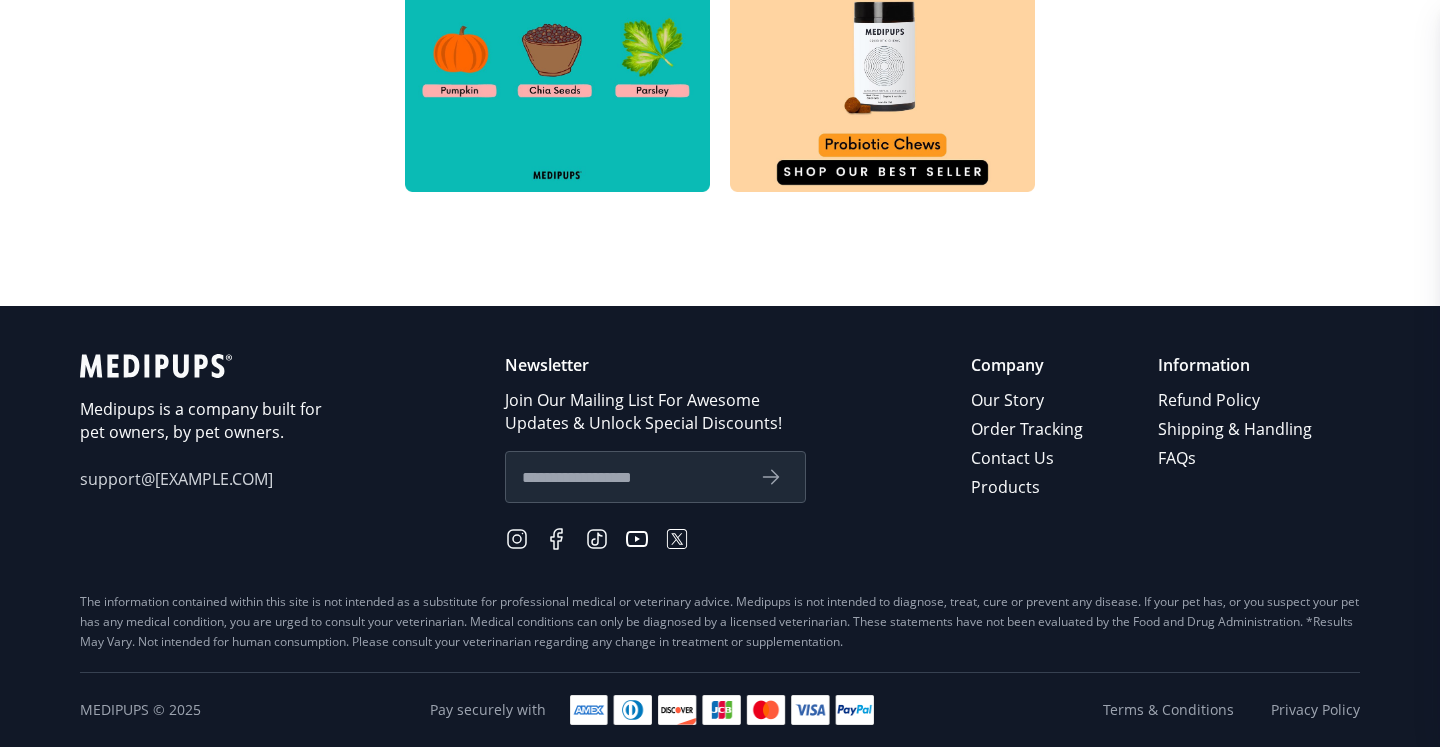 scroll, scrollTop: 1134, scrollLeft: 0, axis: vertical 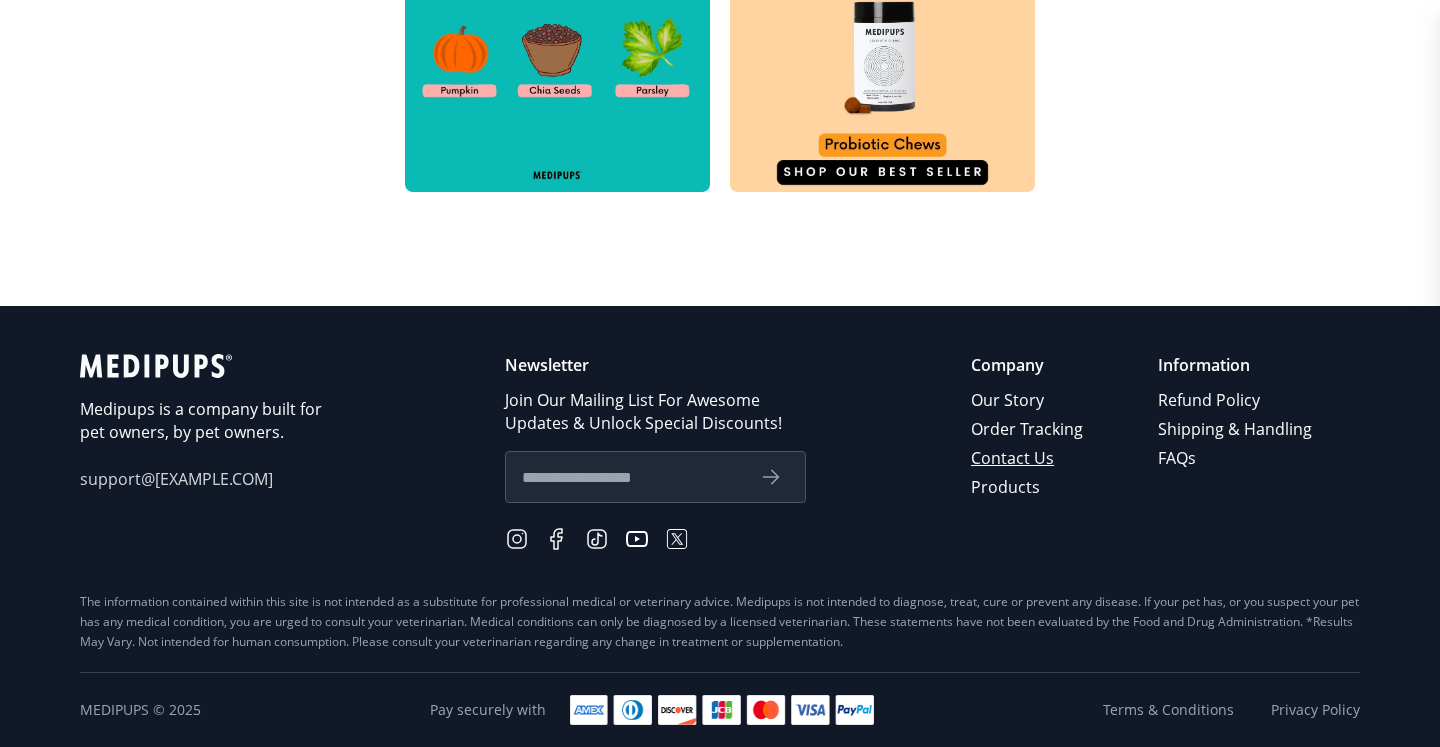 click on "Contact Us" at bounding box center (1028, 458) 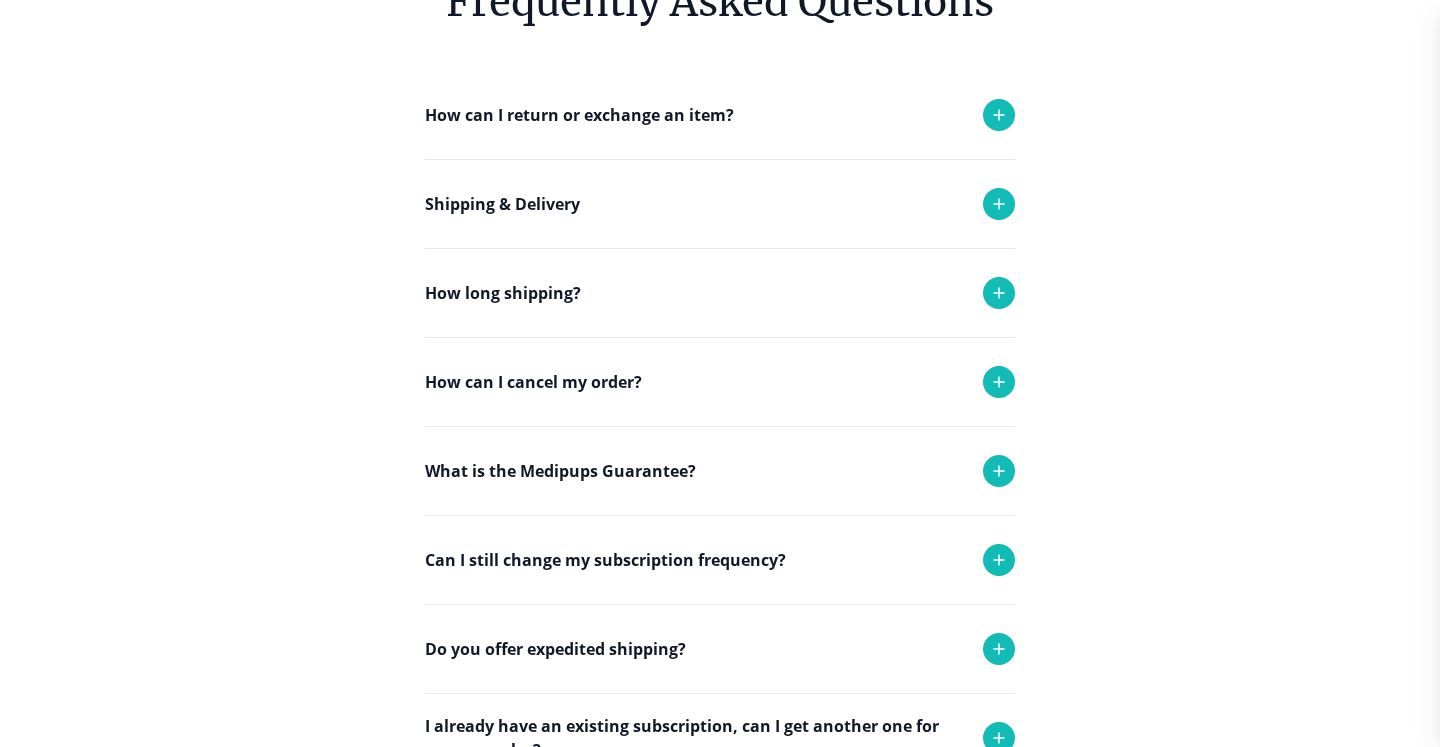 scroll, scrollTop: 351, scrollLeft: 0, axis: vertical 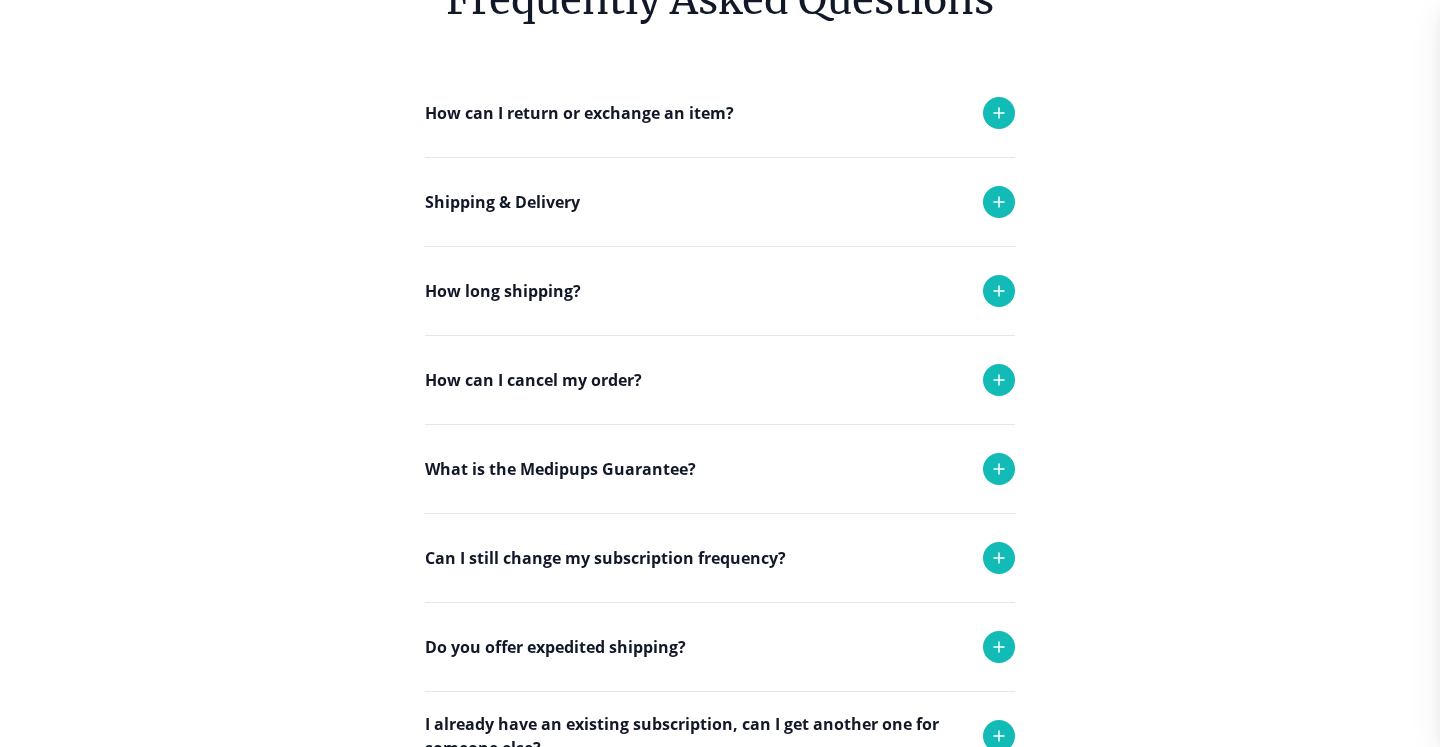 click 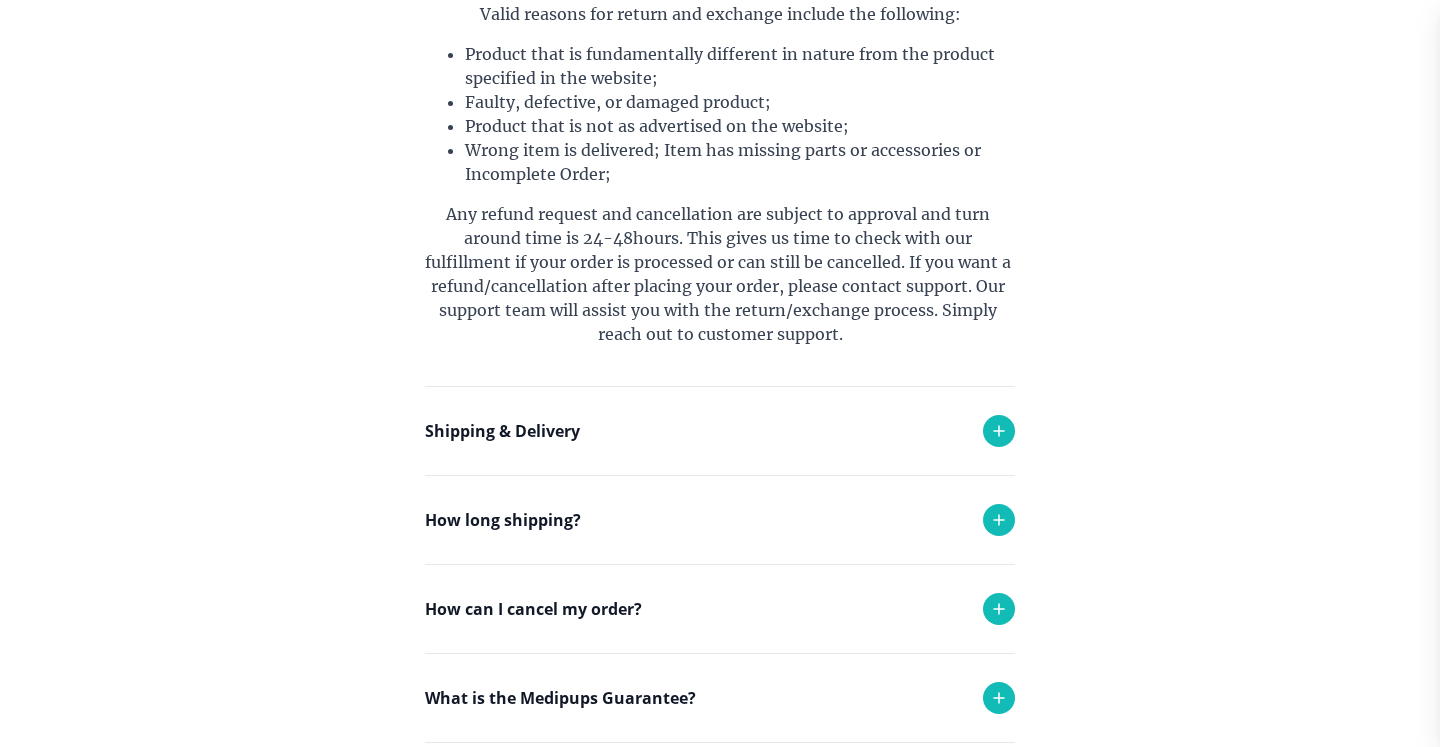 click 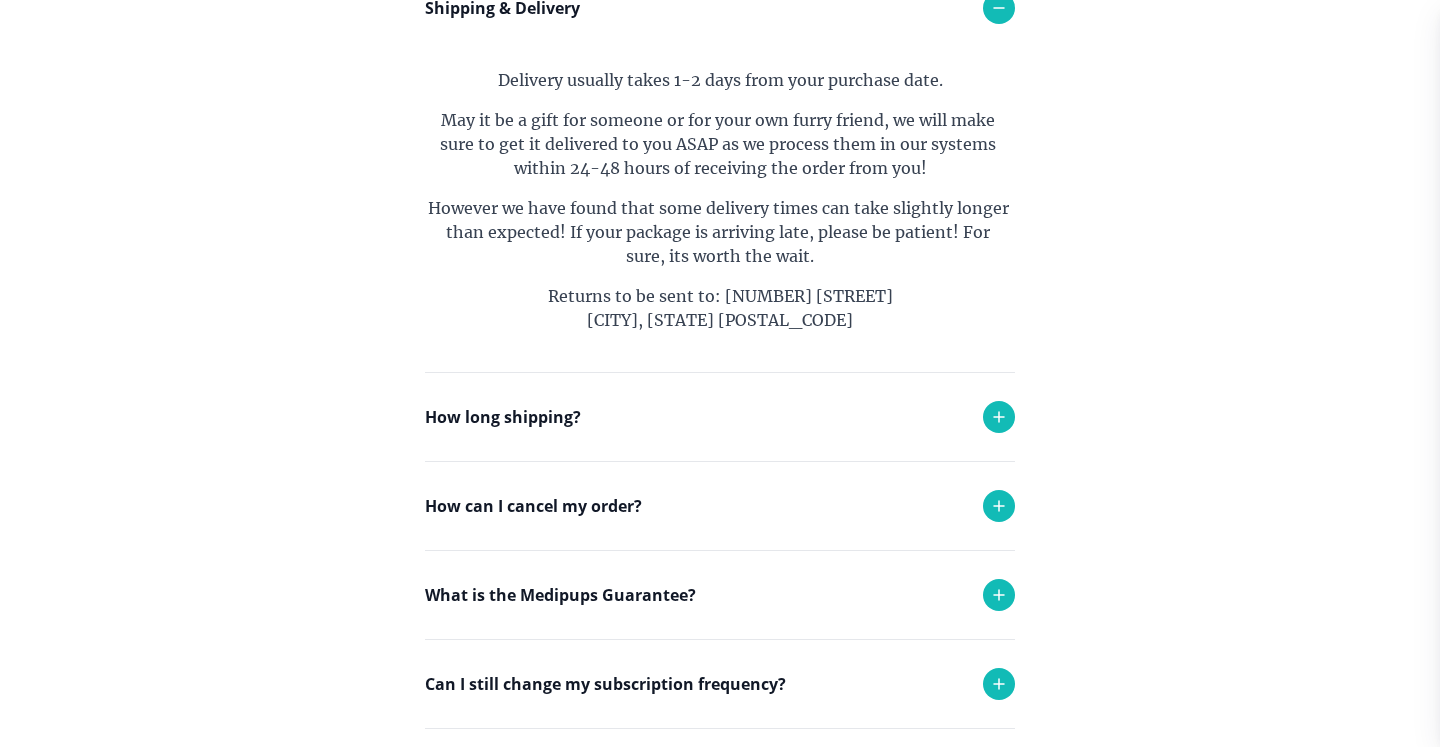 scroll, scrollTop: 1134, scrollLeft: 0, axis: vertical 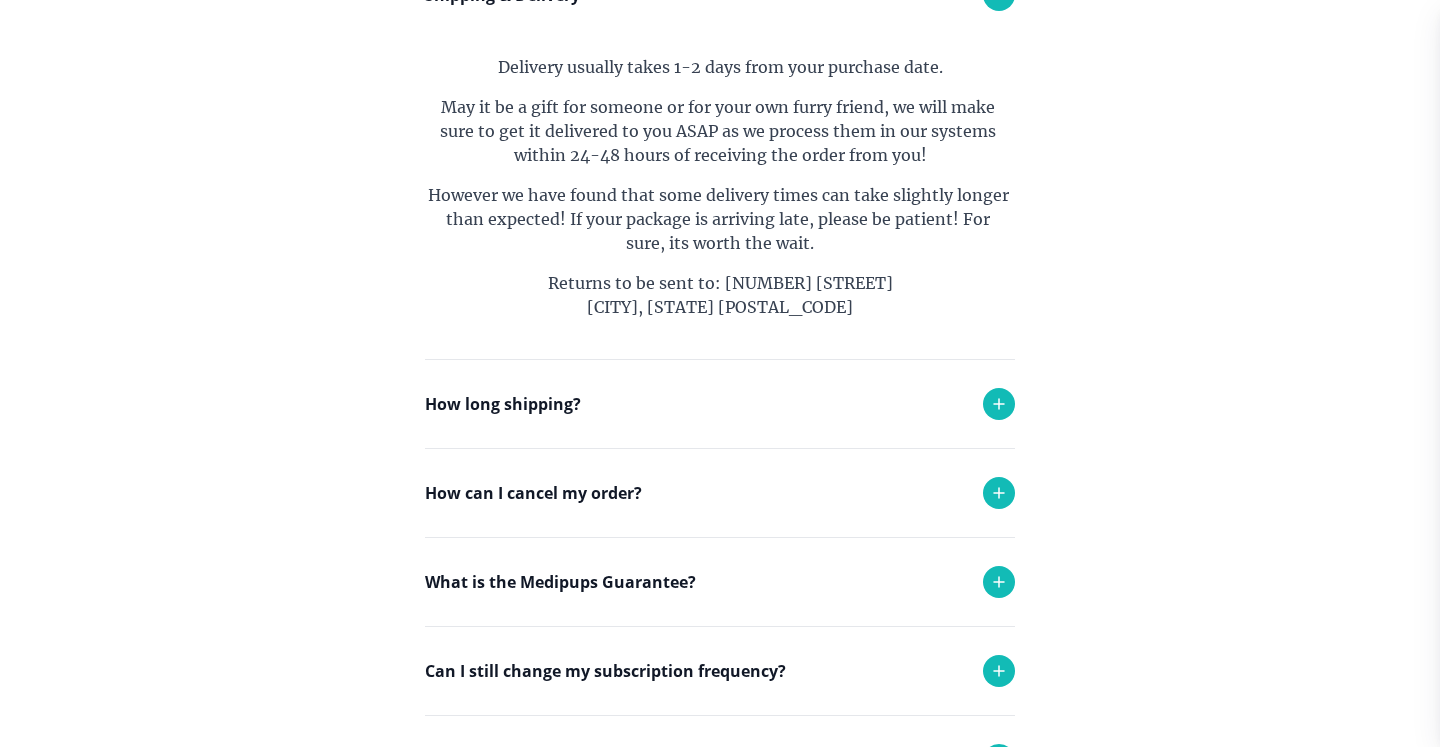 click 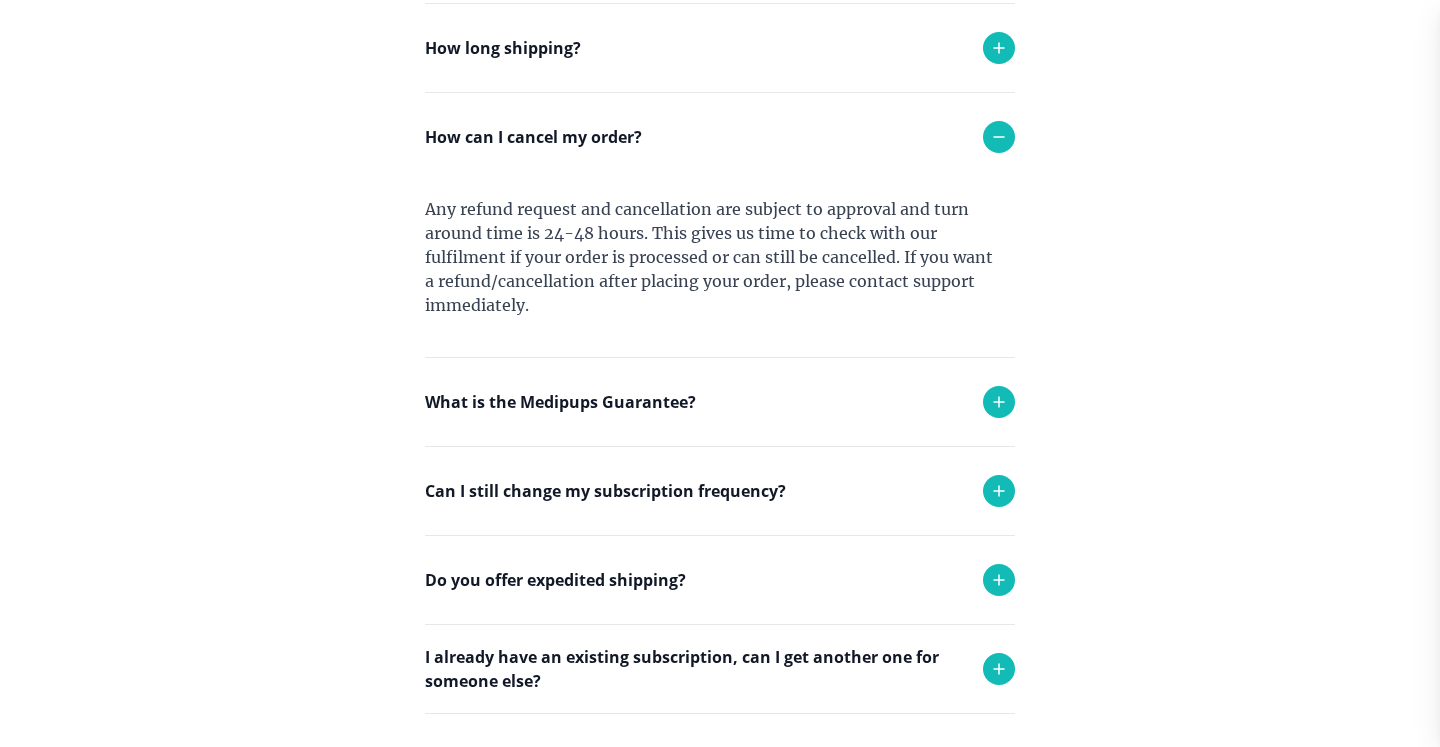 scroll, scrollTop: 1491, scrollLeft: 0, axis: vertical 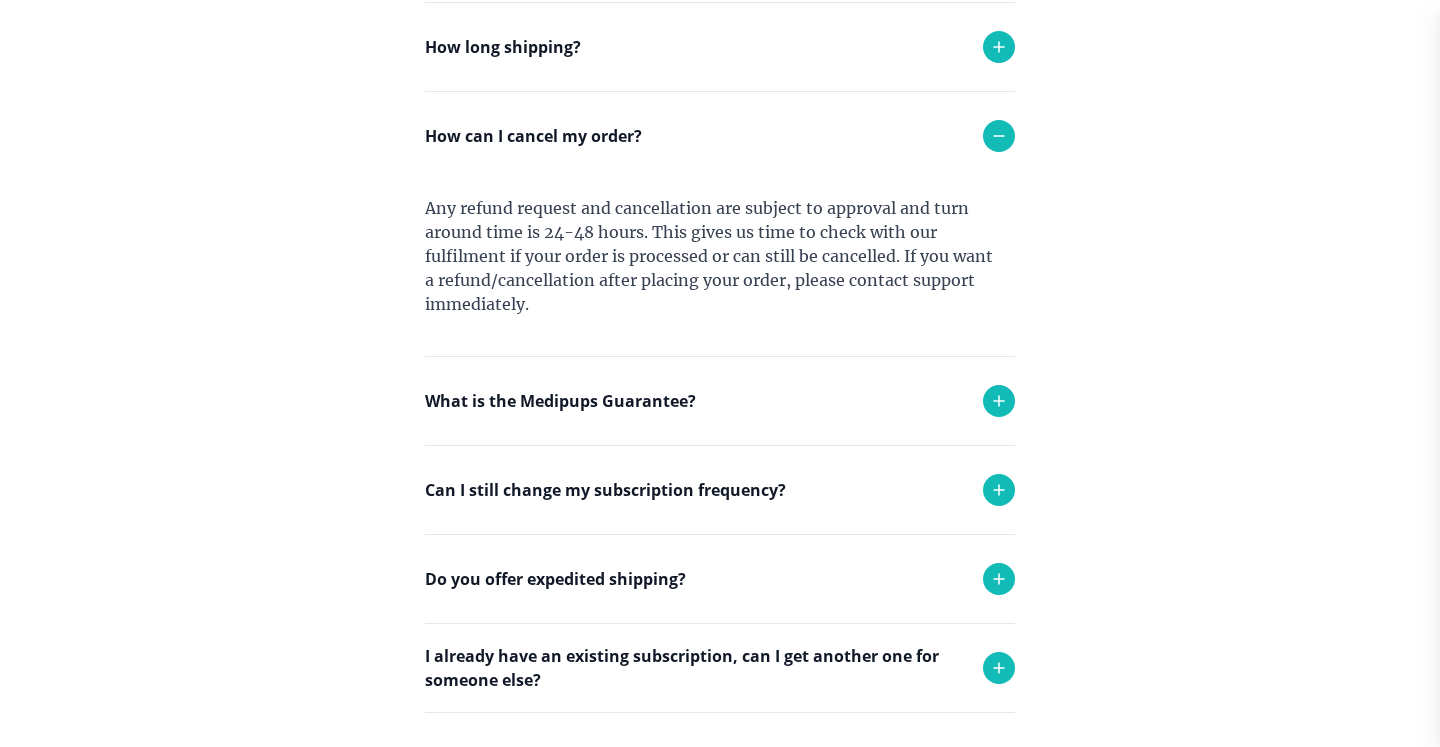 click 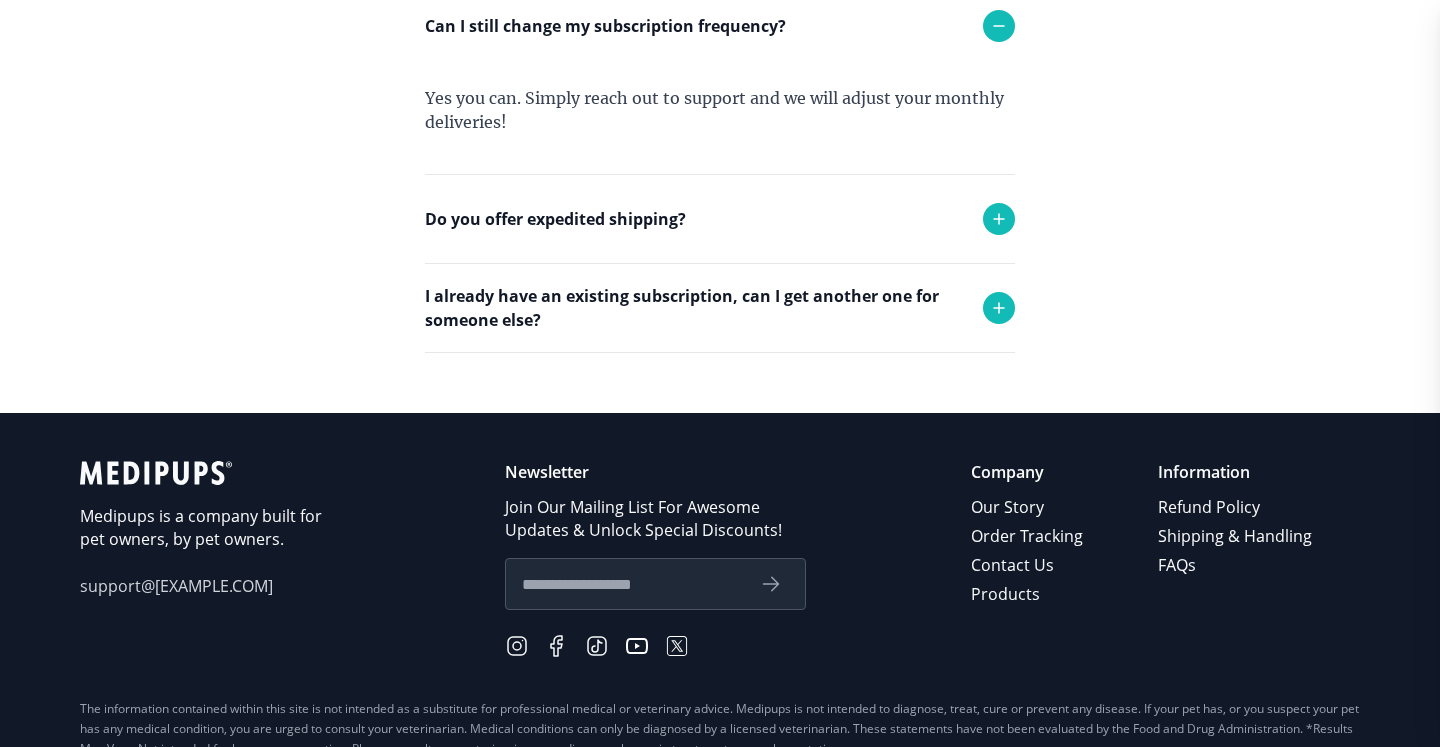 scroll, scrollTop: 1952, scrollLeft: 0, axis: vertical 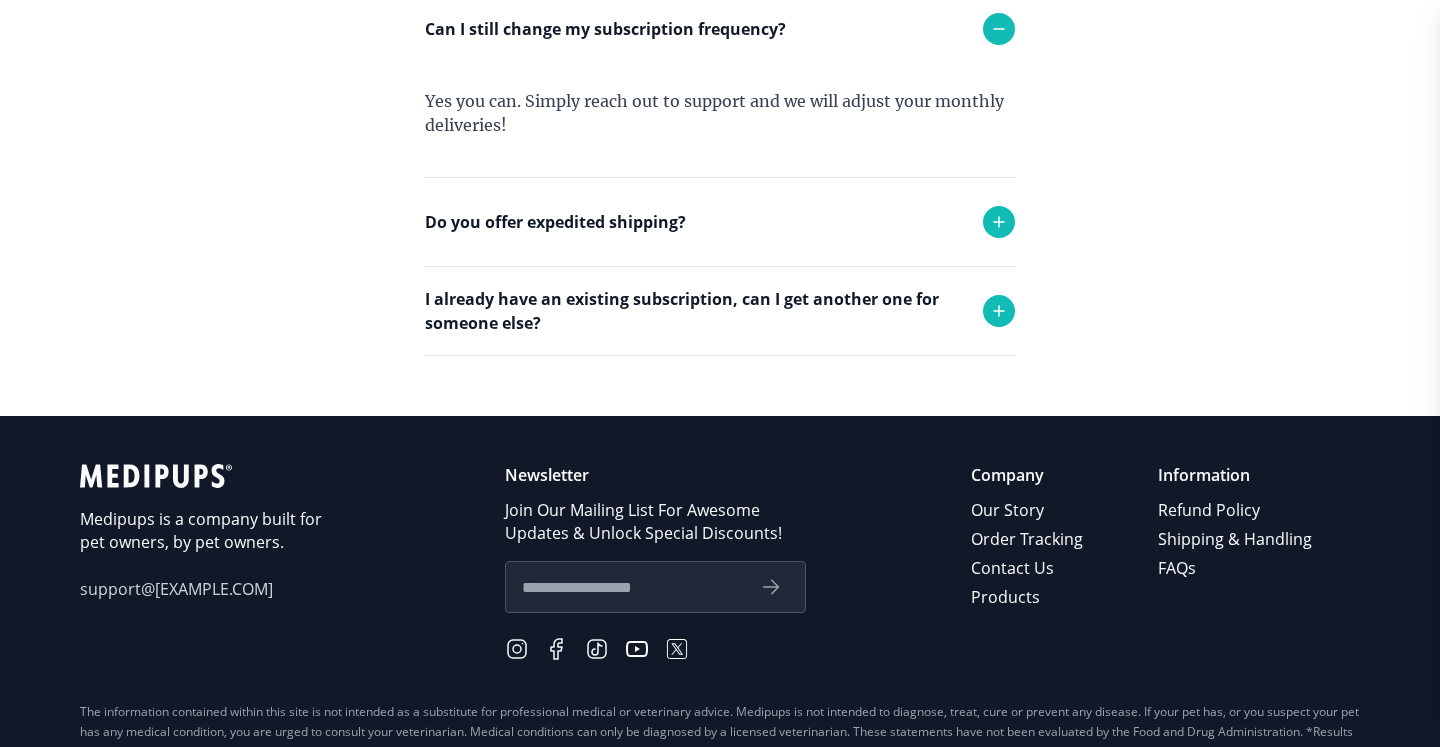 click on "Contact Us" at bounding box center (1028, 568) 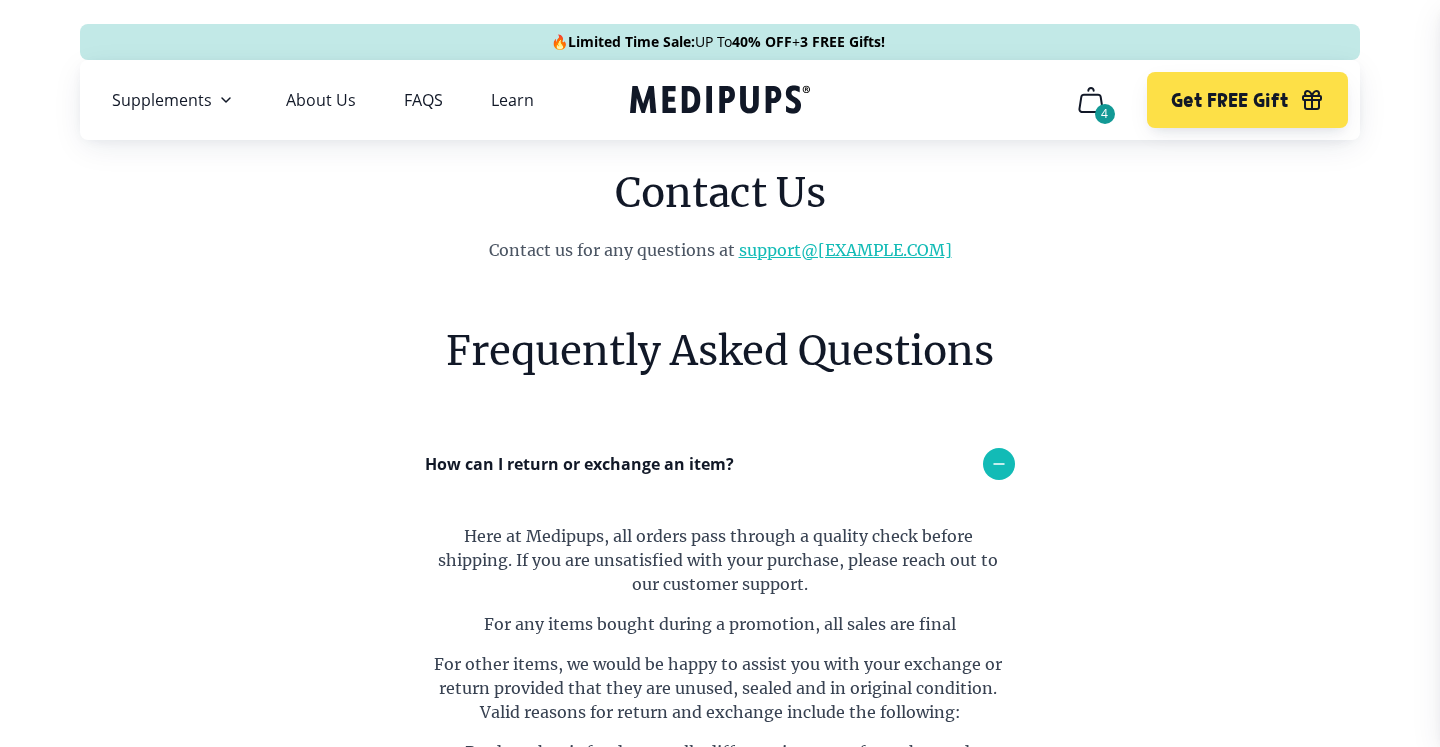 click on "support@[EXAMPLE.COM]" at bounding box center [845, 250] 